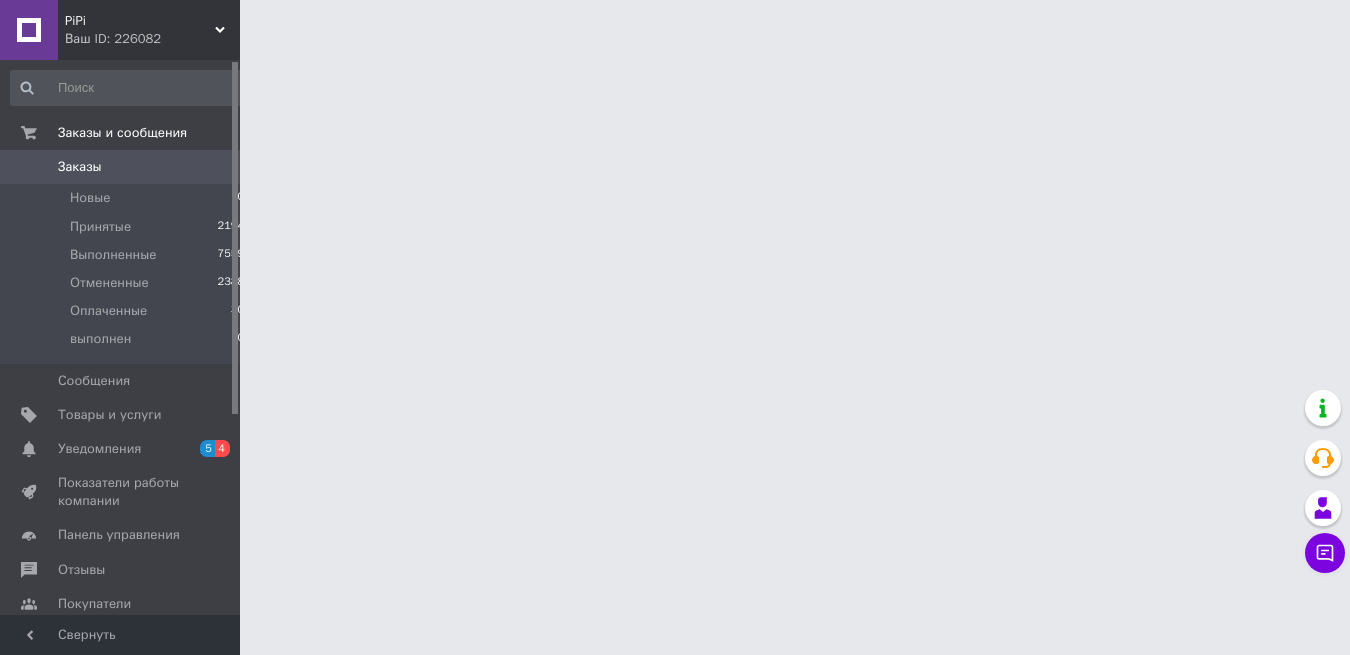 scroll, scrollTop: 0, scrollLeft: 0, axis: both 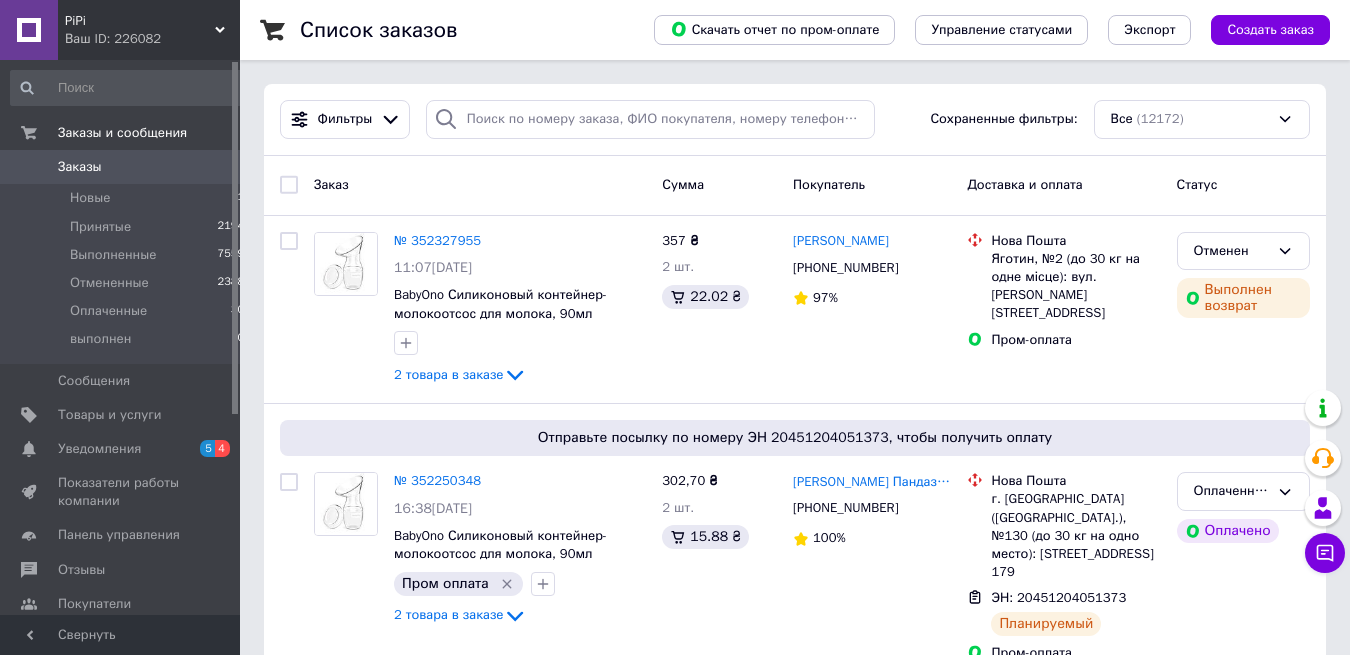 click on "Заказы" at bounding box center (80, 167) 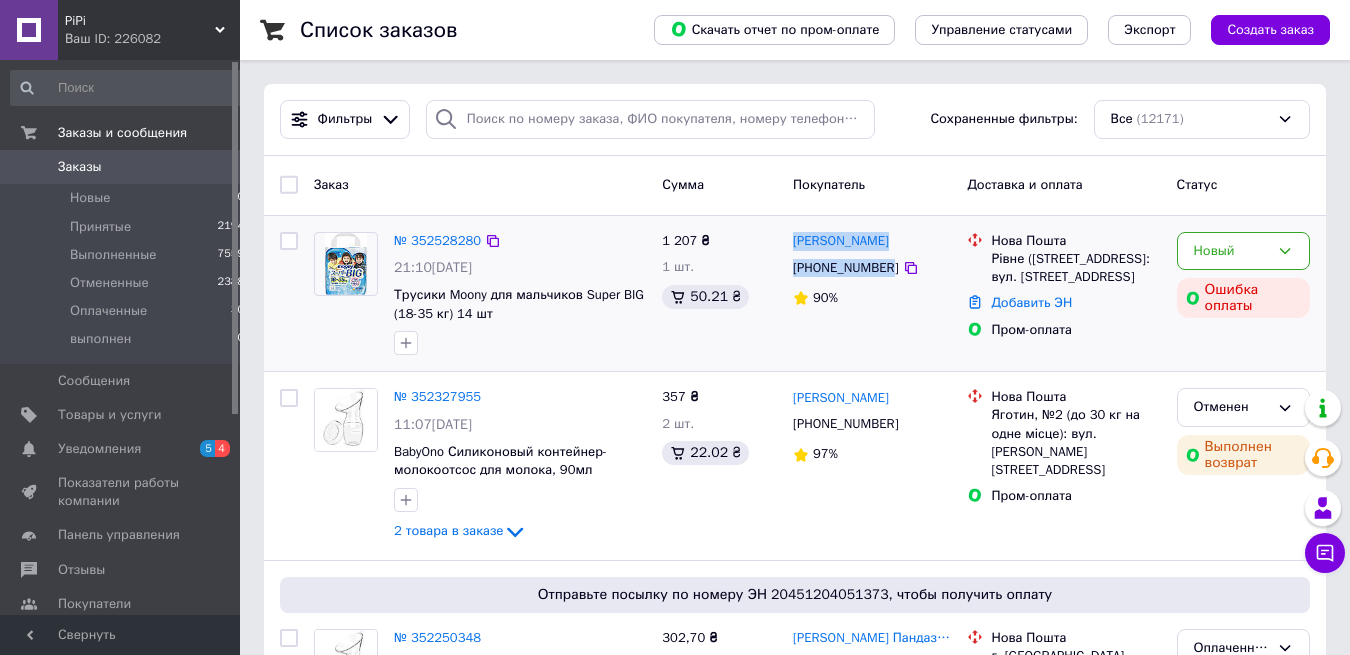 drag, startPoint x: 855, startPoint y: 267, endPoint x: 788, endPoint y: 250, distance: 69.12308 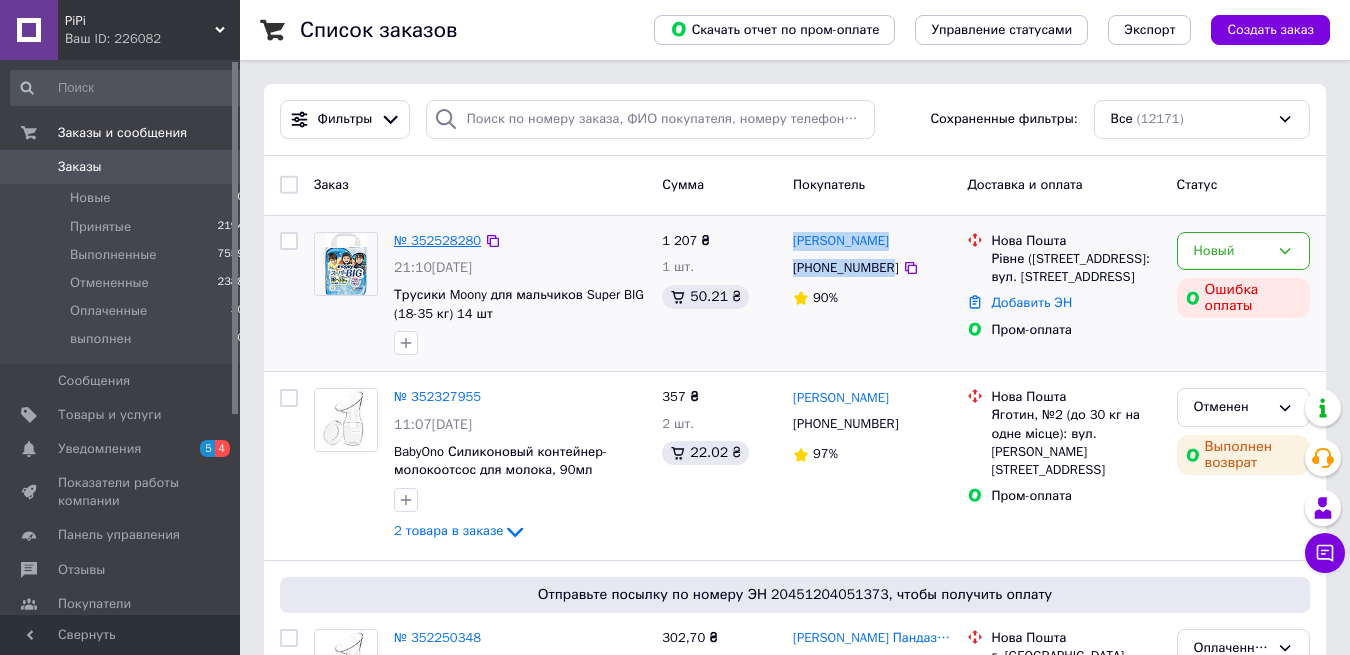click on "№ 352528280" at bounding box center (437, 240) 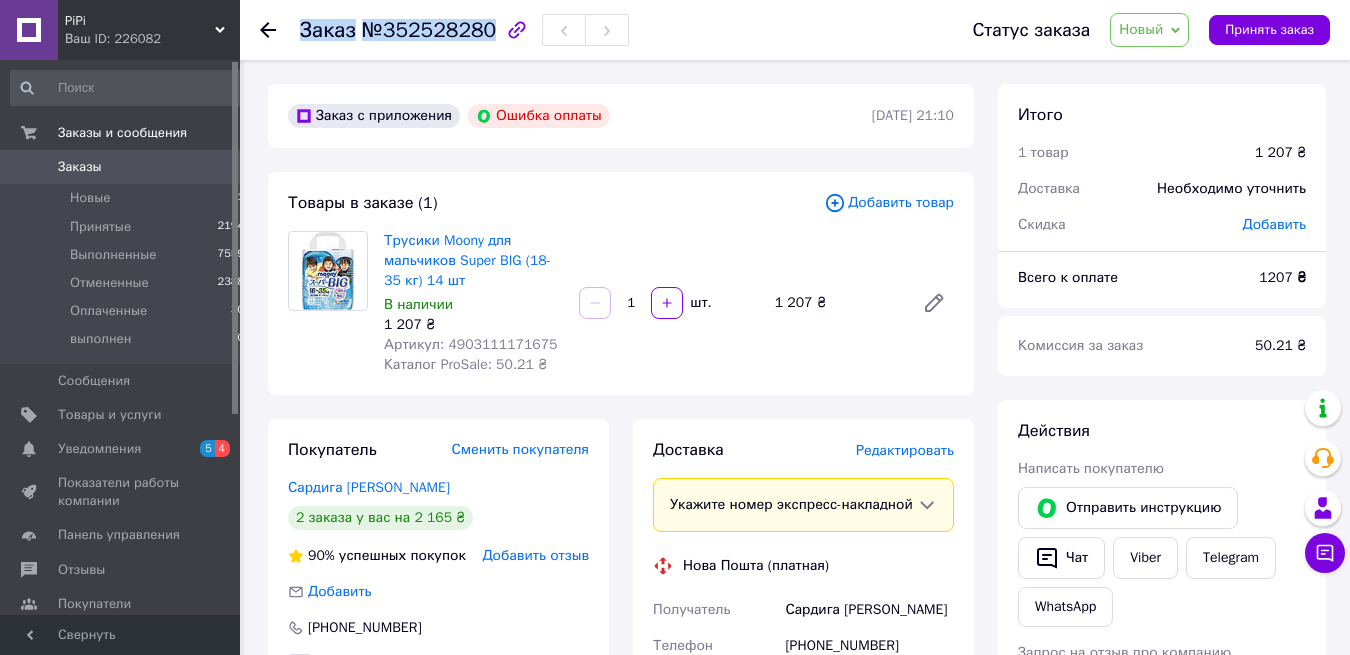 drag, startPoint x: 303, startPoint y: 30, endPoint x: 482, endPoint y: 36, distance: 179.10052 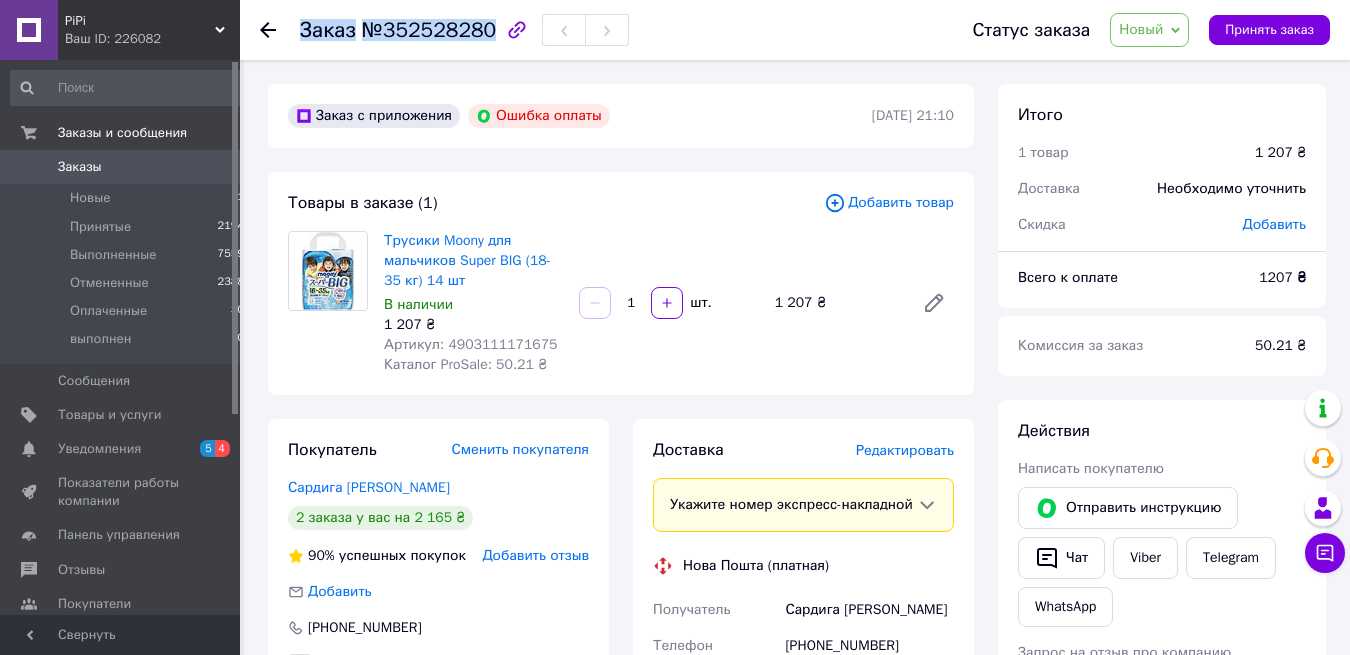 copy on "Заказ №352528280" 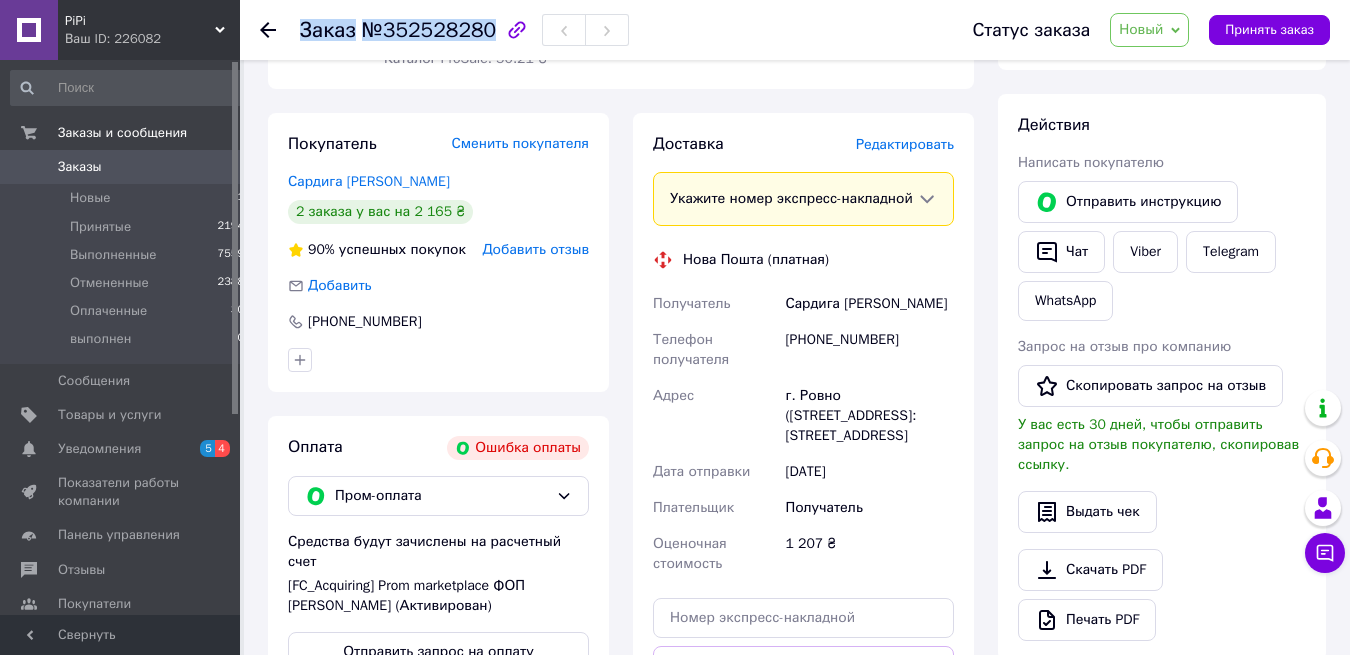 scroll, scrollTop: 408, scrollLeft: 0, axis: vertical 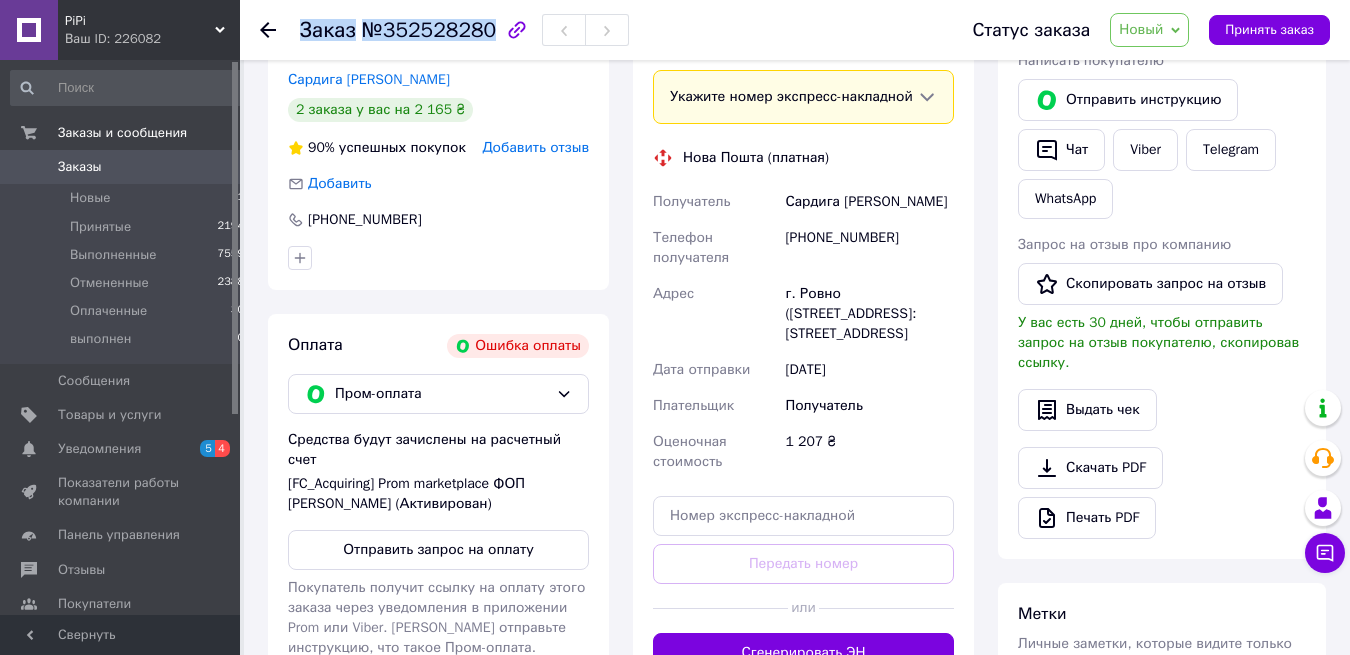 drag, startPoint x: 961, startPoint y: 334, endPoint x: 788, endPoint y: 311, distance: 174.5222 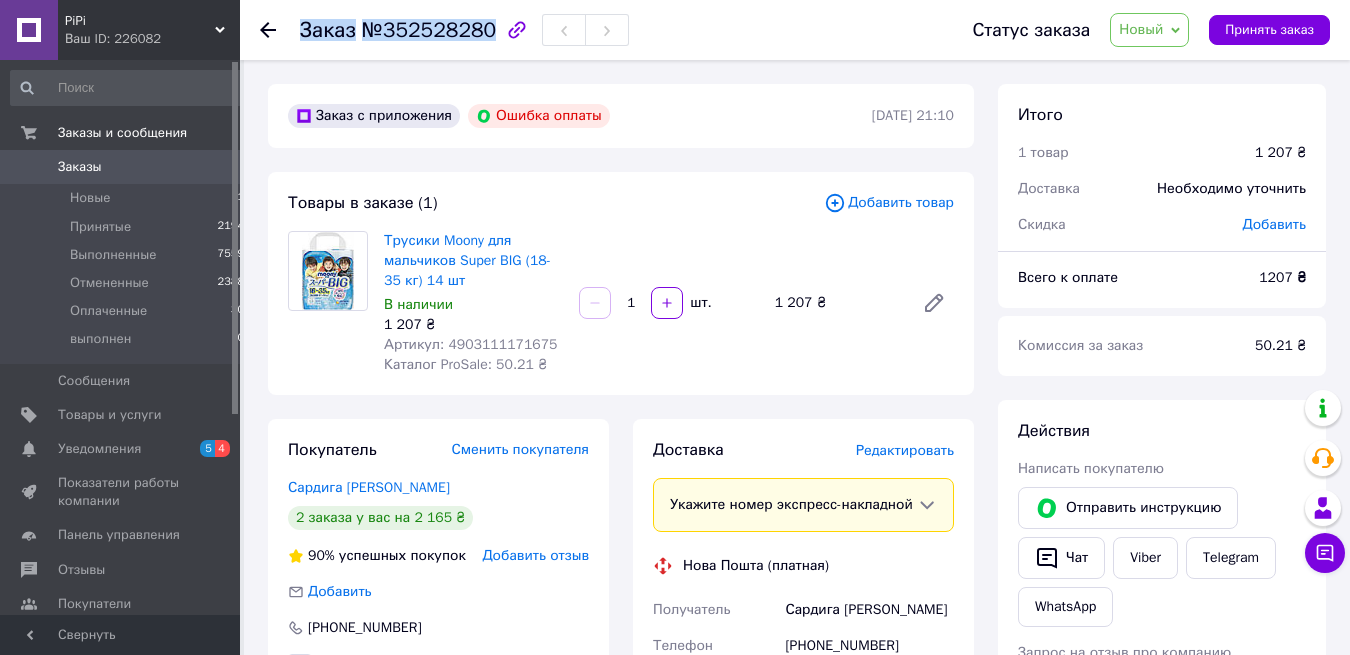 scroll, scrollTop: 102, scrollLeft: 0, axis: vertical 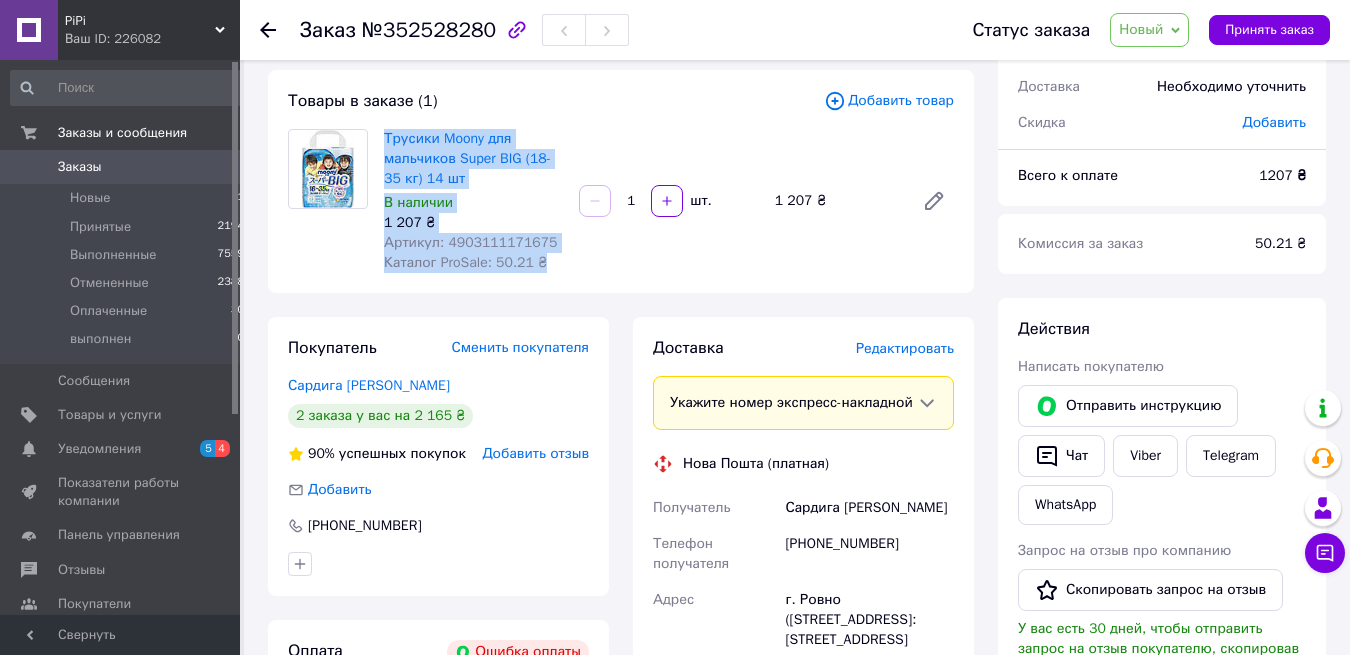 drag, startPoint x: 843, startPoint y: 197, endPoint x: 383, endPoint y: 143, distance: 463.15872 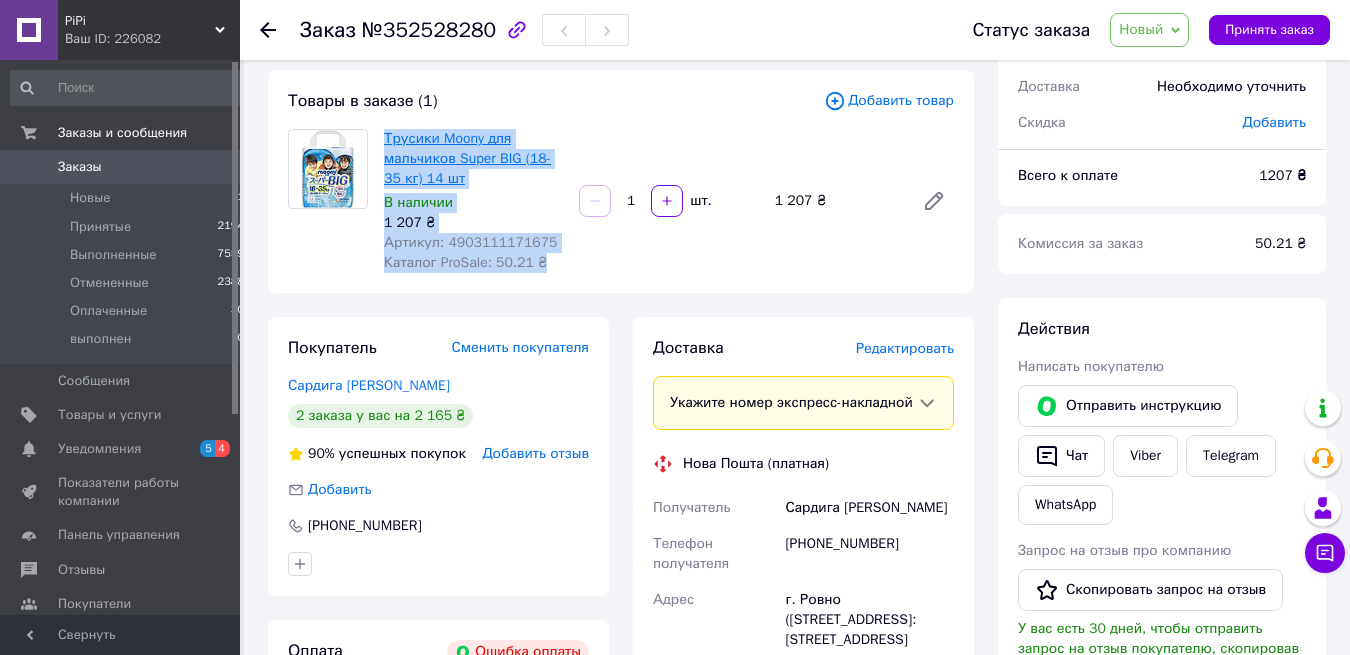 copy on "Трусики Moony для мальчиков Super BIG (18-35 кг) 14 шт В наличии 1 207 ₴ Артикул: 4903111171675 Каталог ProSale: 50.21 ₴" 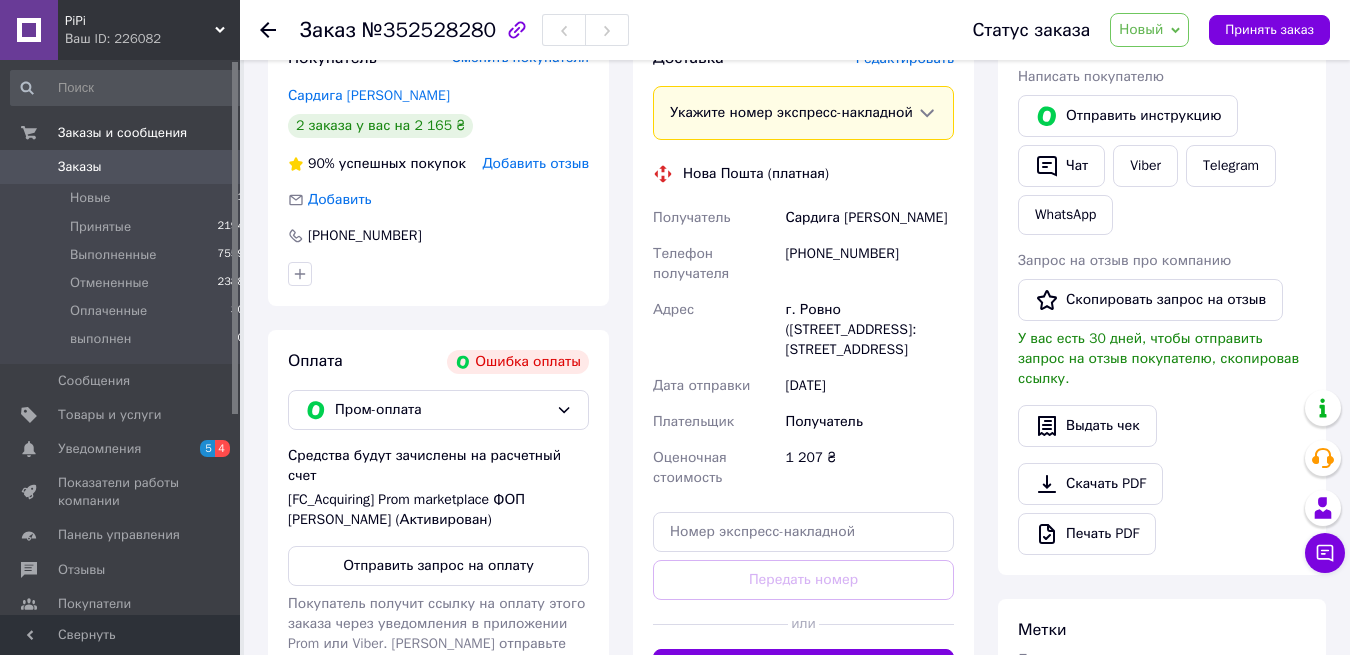 scroll, scrollTop: 800, scrollLeft: 0, axis: vertical 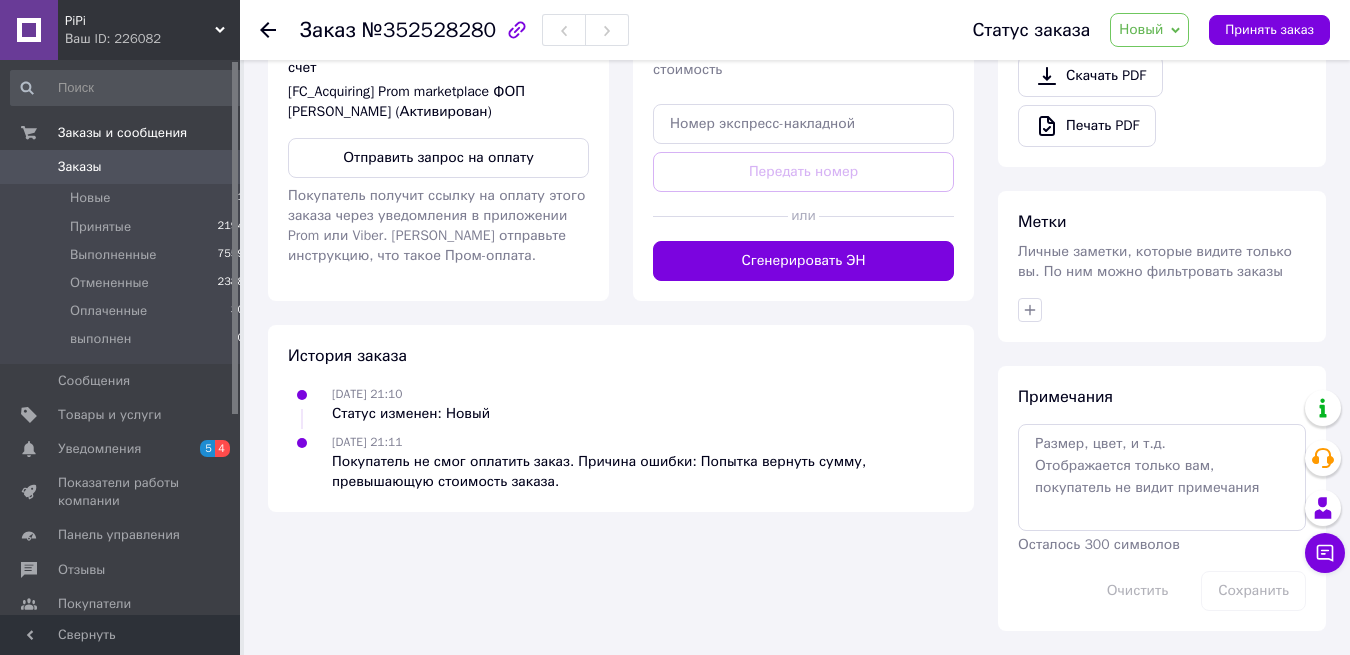 click 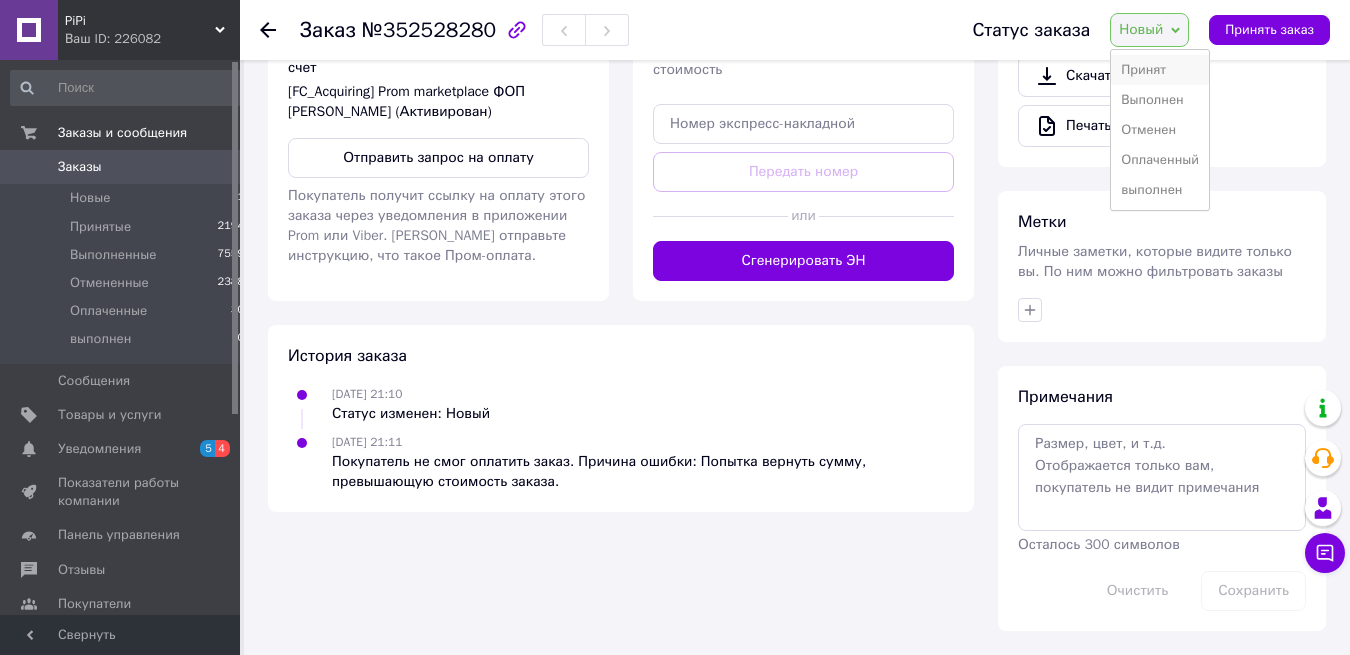 click on "Принят" at bounding box center (1160, 70) 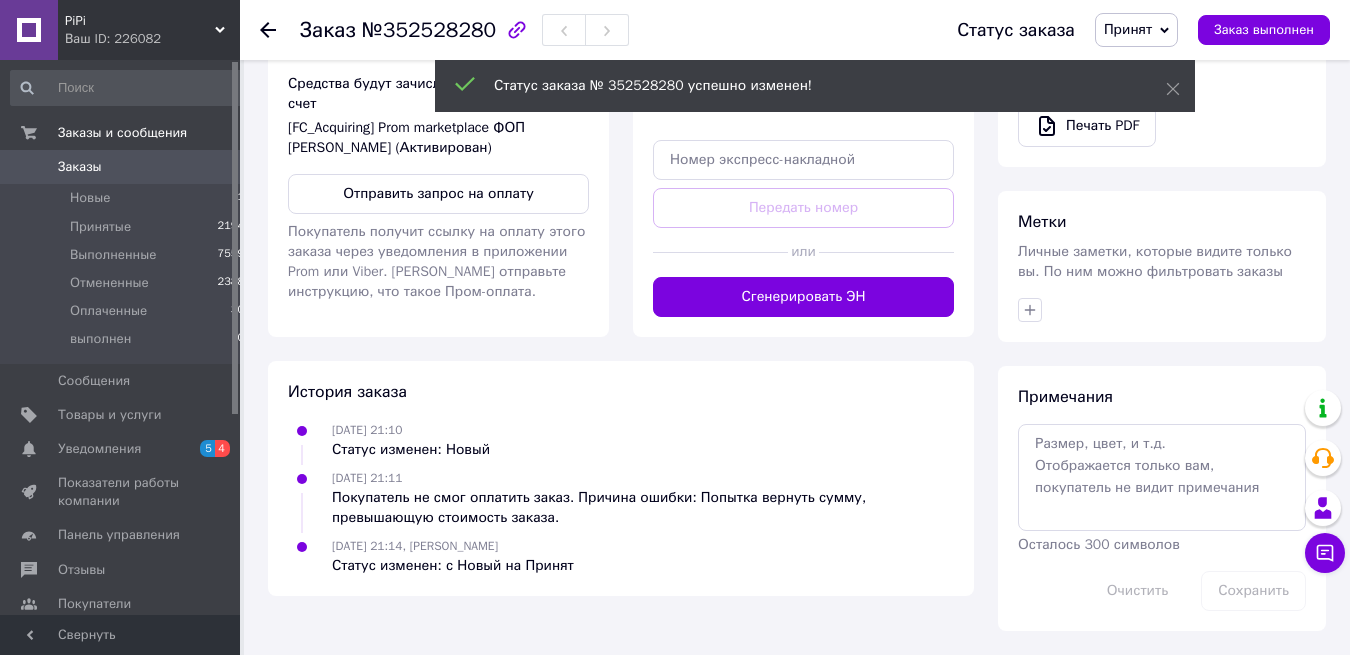 scroll, scrollTop: 764, scrollLeft: 0, axis: vertical 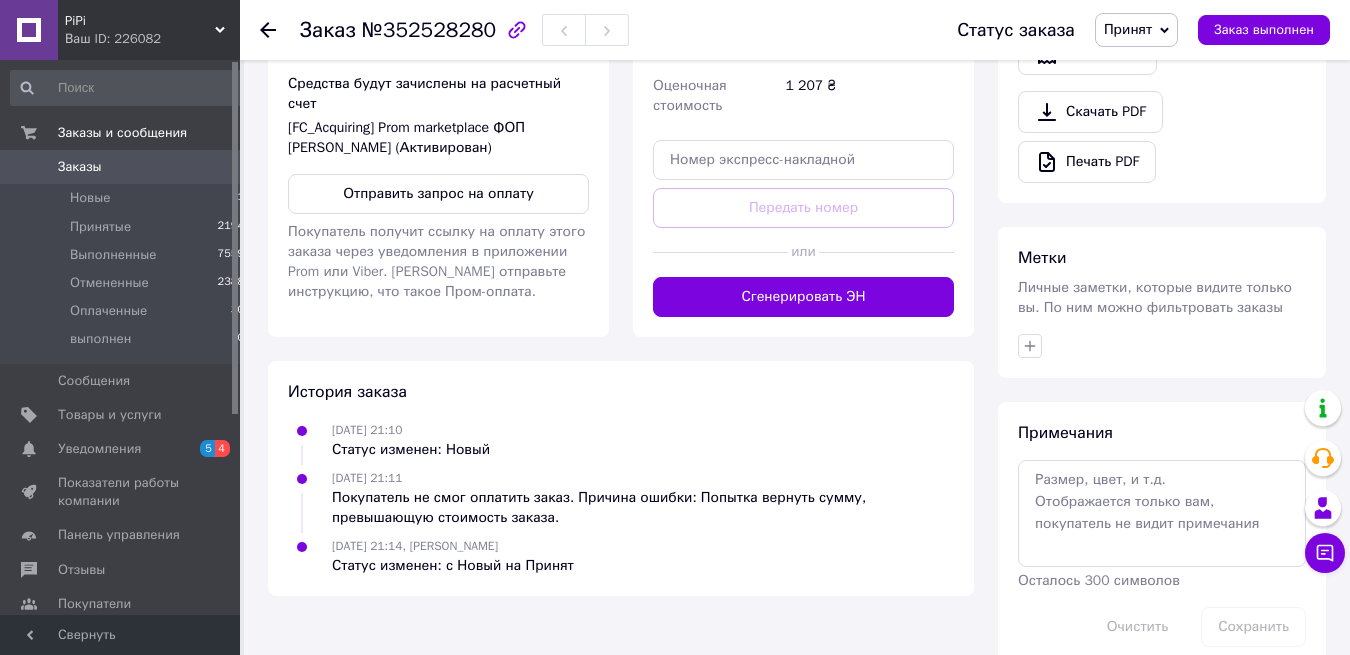 click on "Заказы" at bounding box center (80, 167) 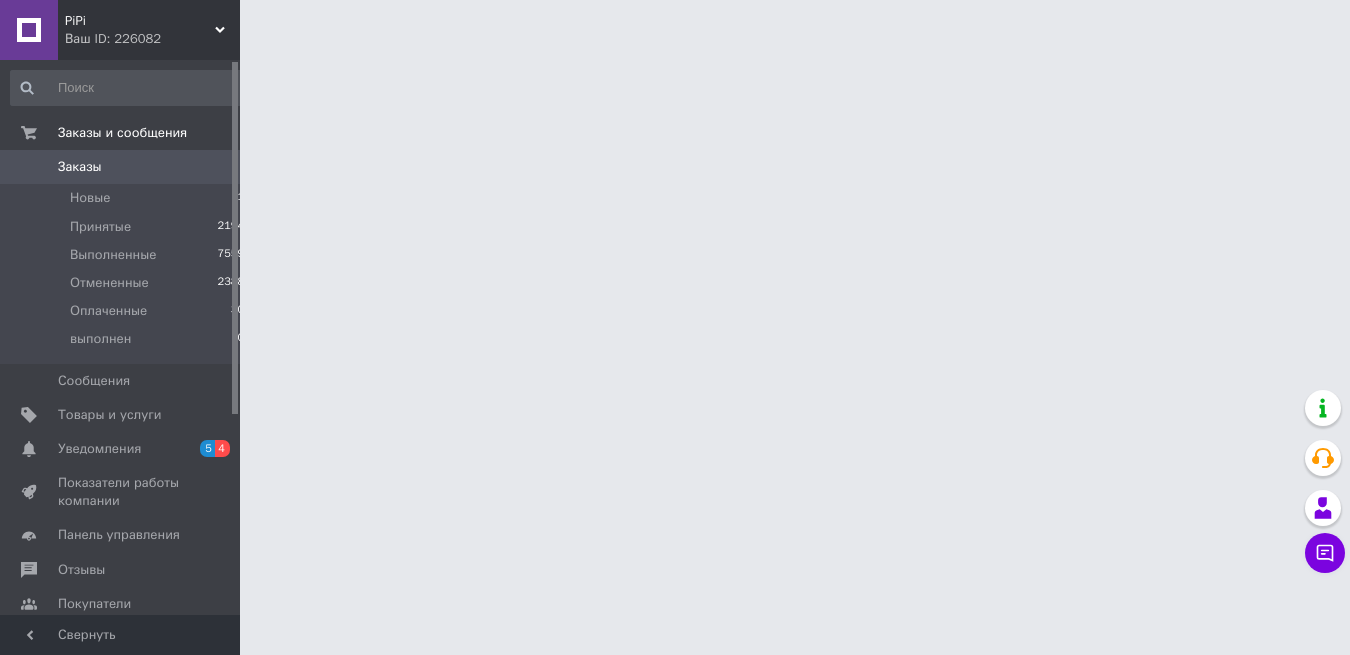 scroll, scrollTop: 0, scrollLeft: 0, axis: both 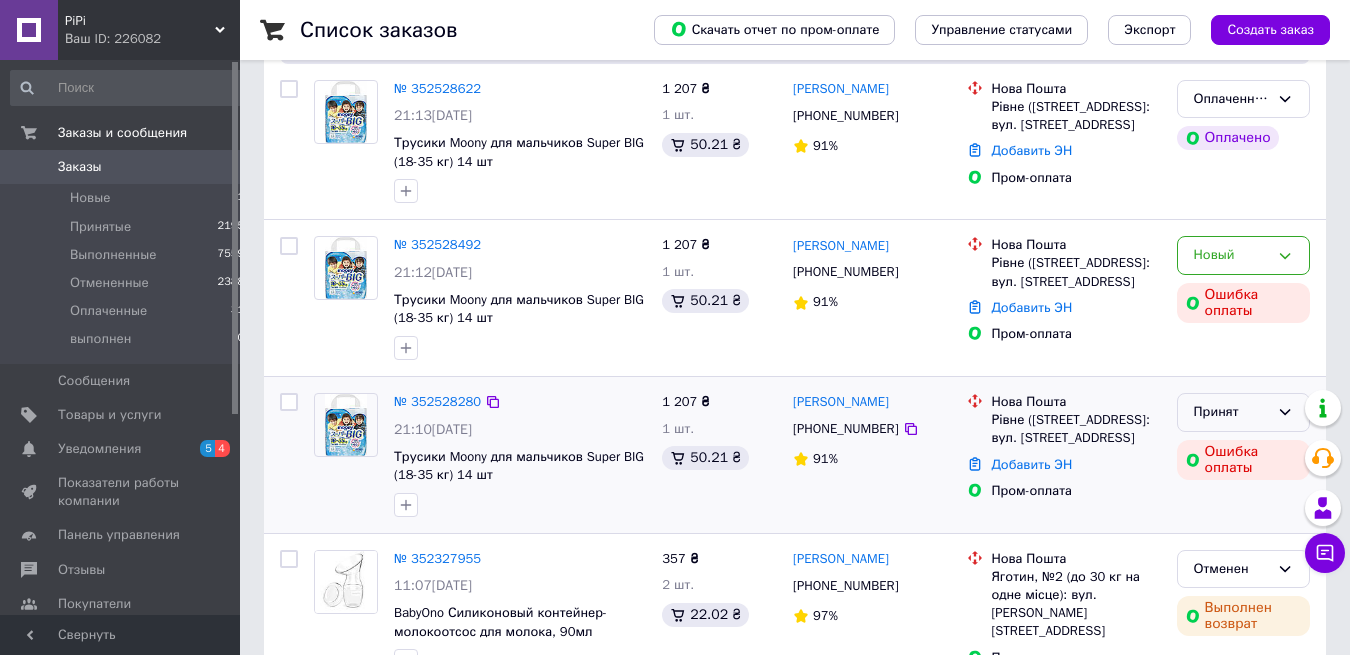 click on "Принят" at bounding box center [1231, 412] 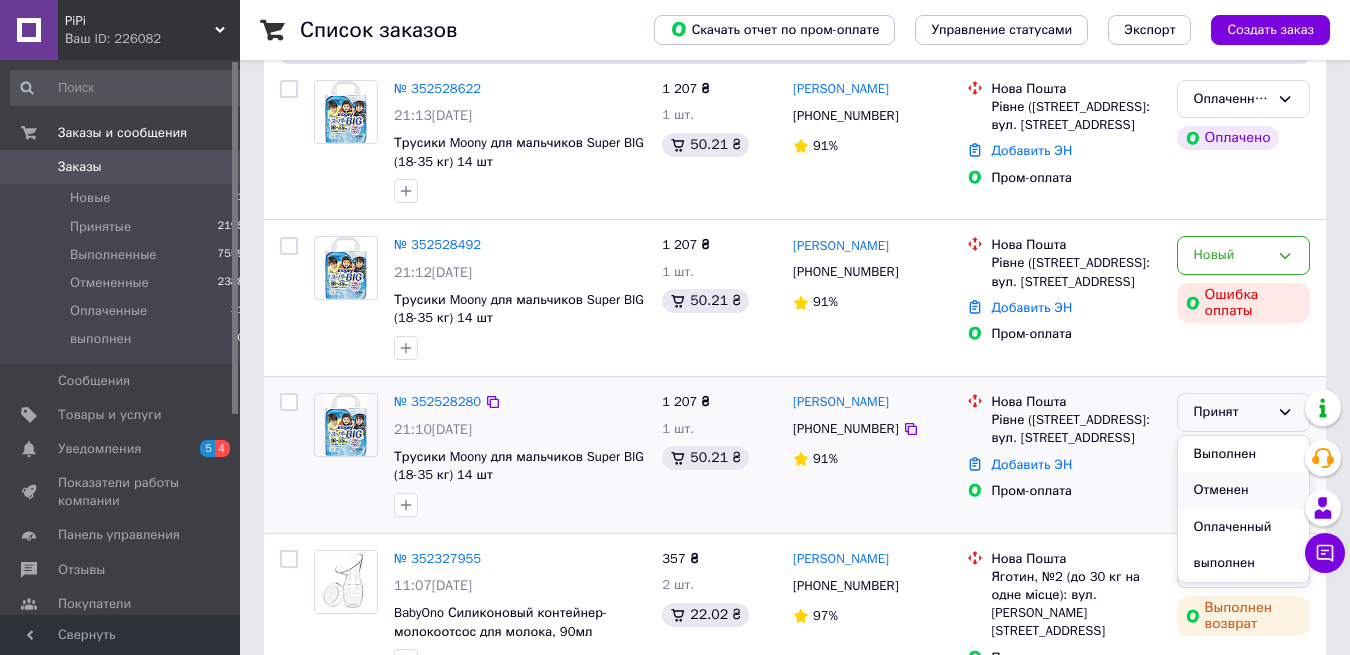 click on "Отменен" at bounding box center (1243, 490) 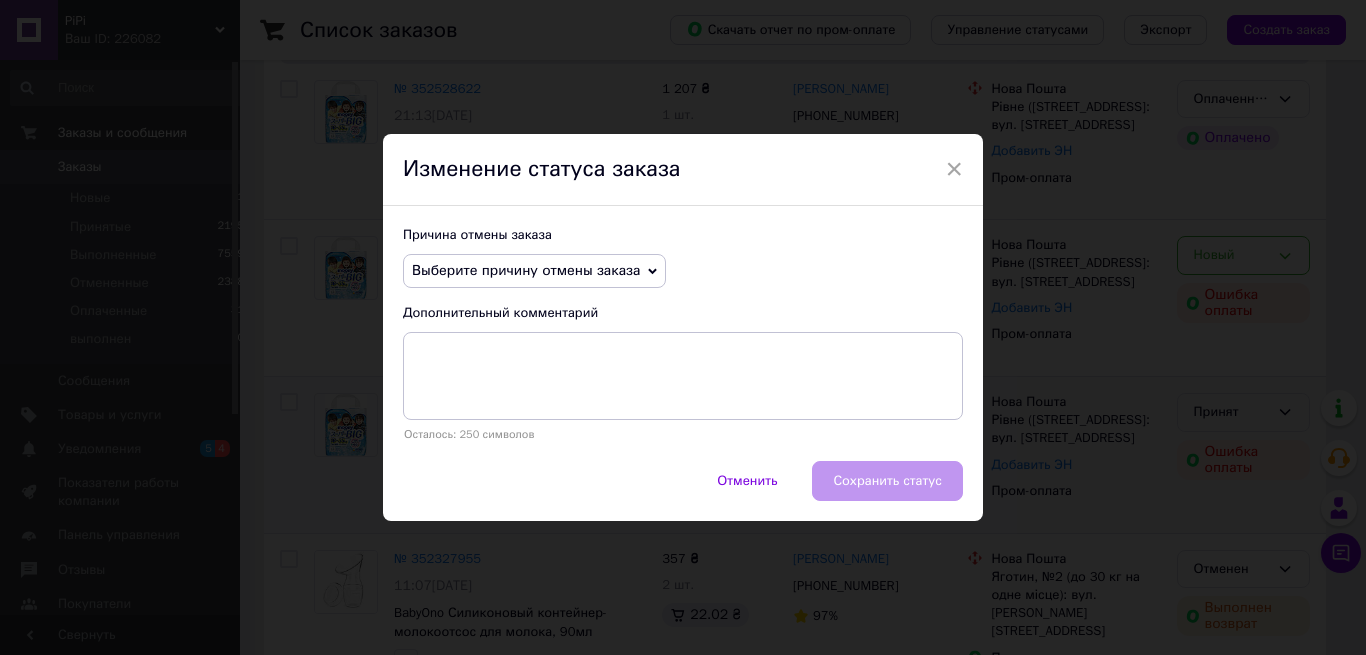 click 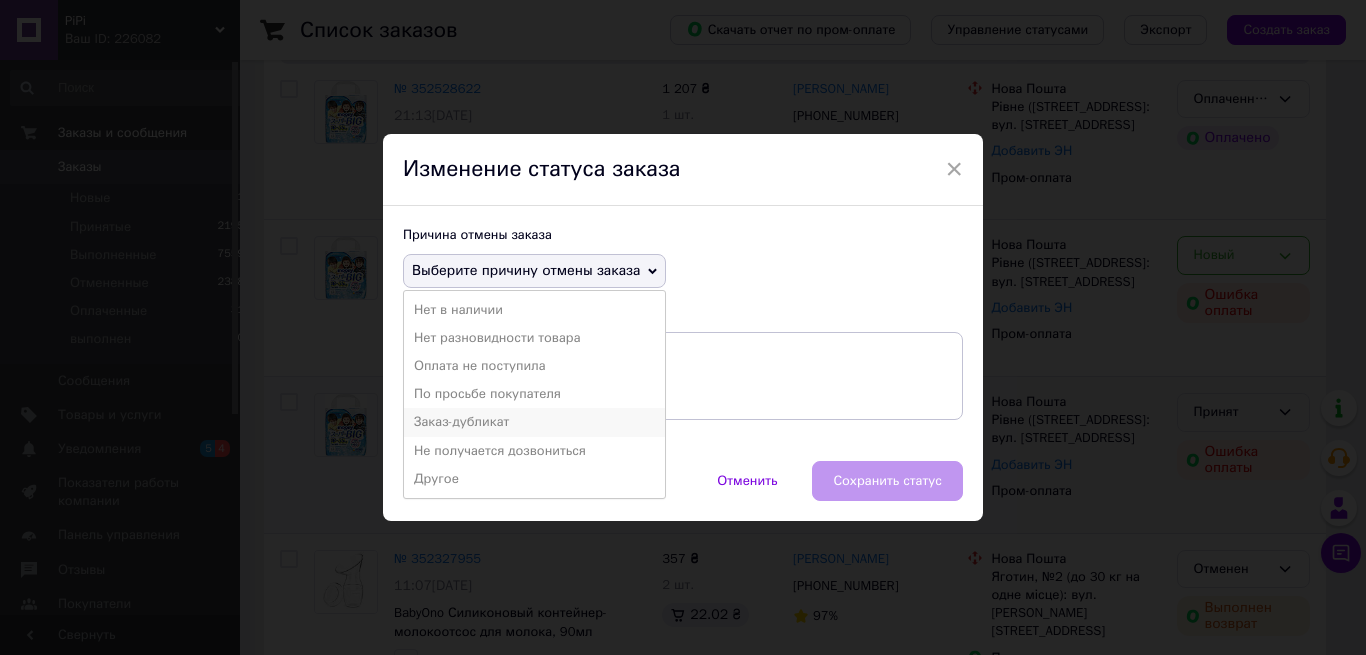 click on "Заказ-дубликат" at bounding box center [534, 422] 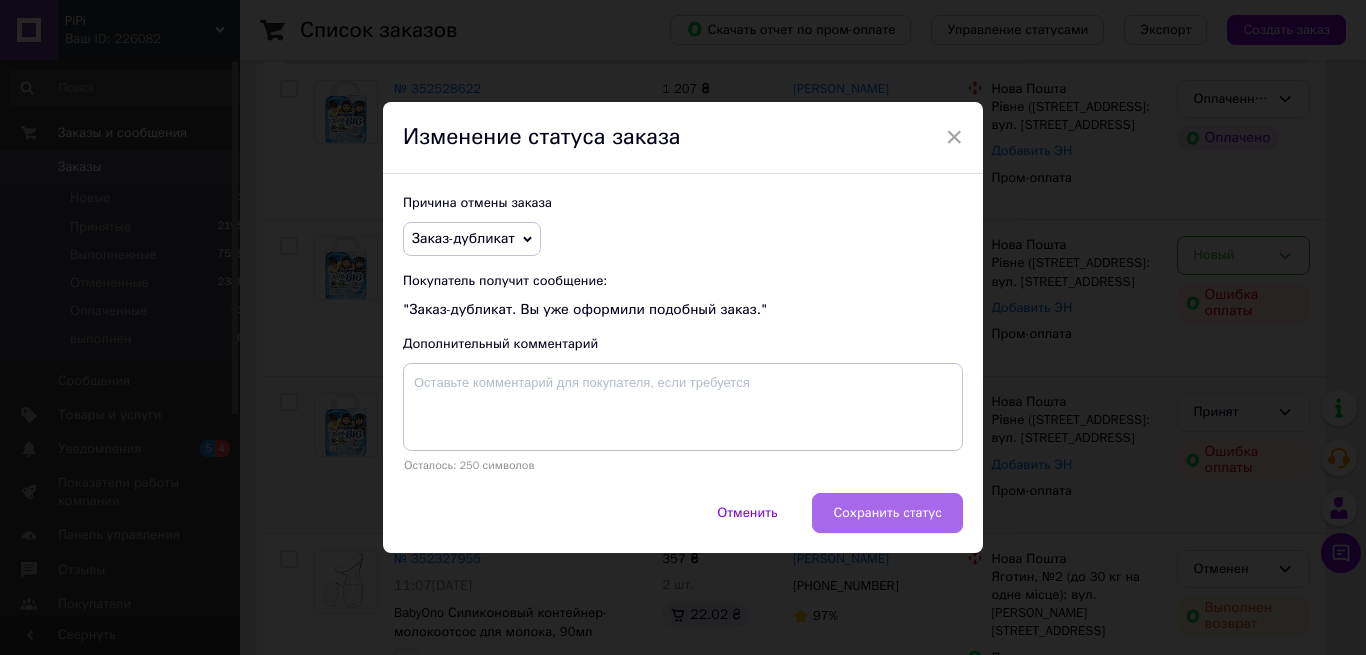 click on "Сохранить статус" at bounding box center [887, 513] 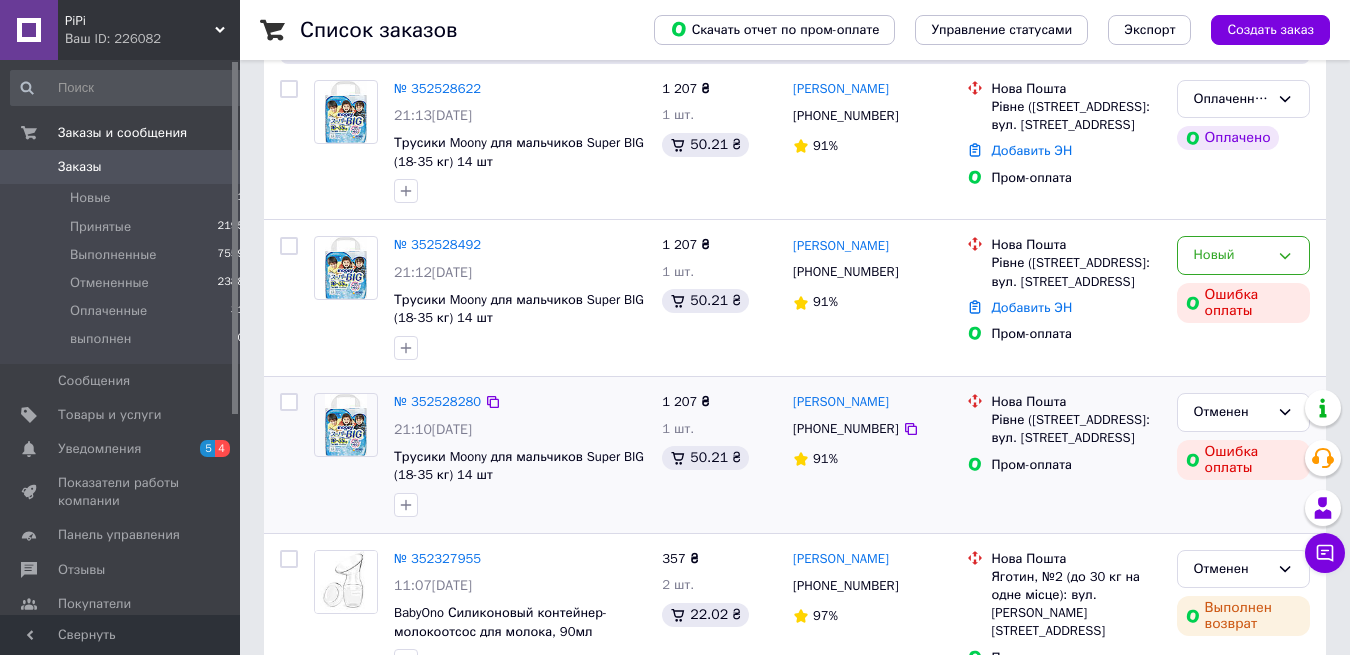 scroll, scrollTop: 102, scrollLeft: 0, axis: vertical 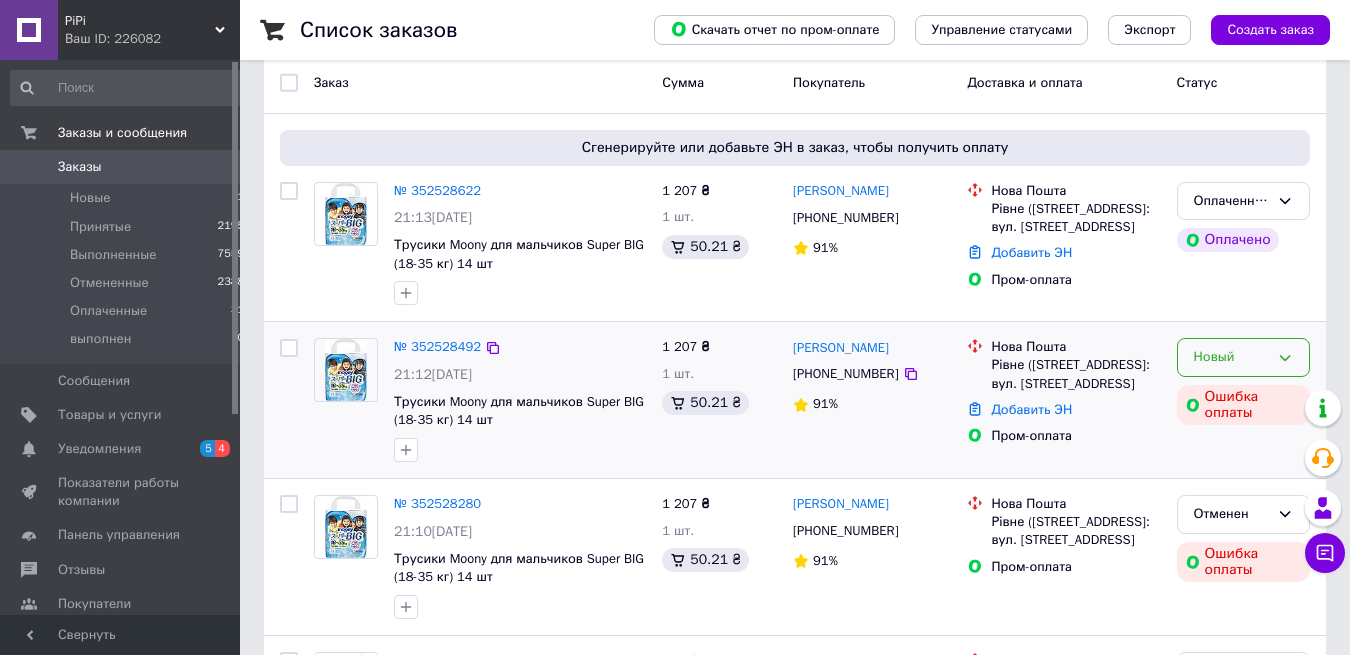 click on "Новый" at bounding box center [1231, 357] 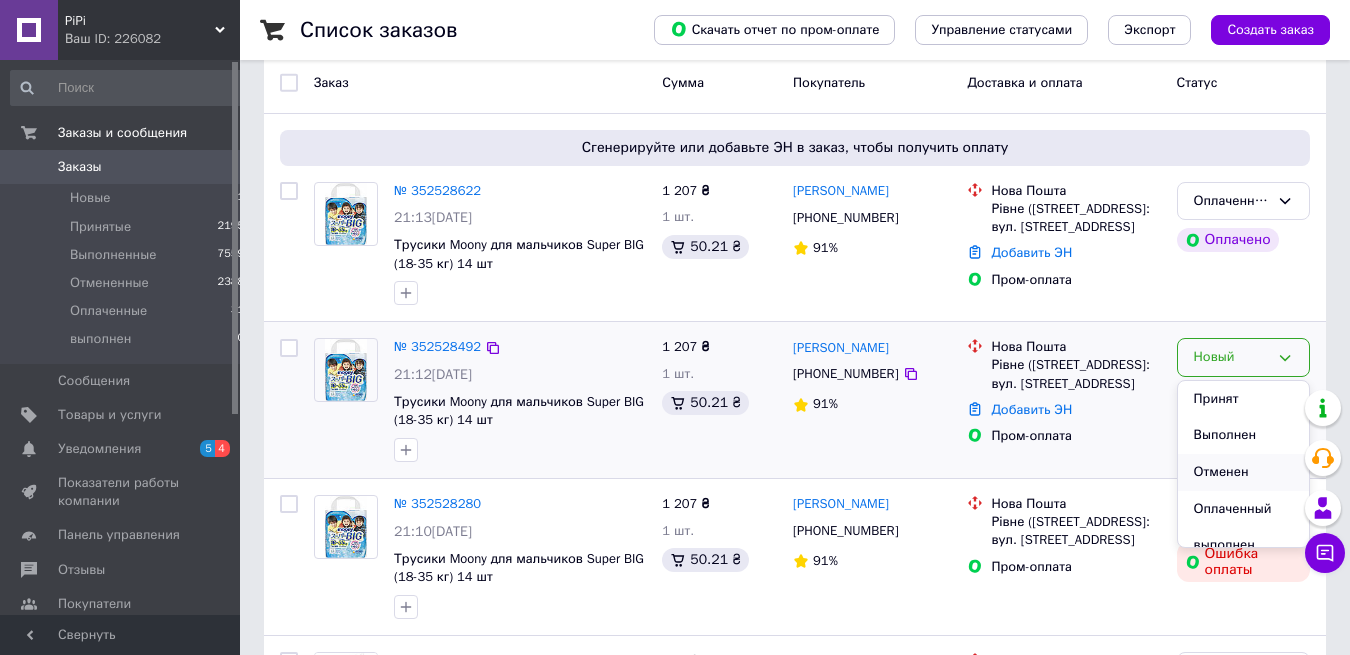 click on "Отменен" at bounding box center (1243, 472) 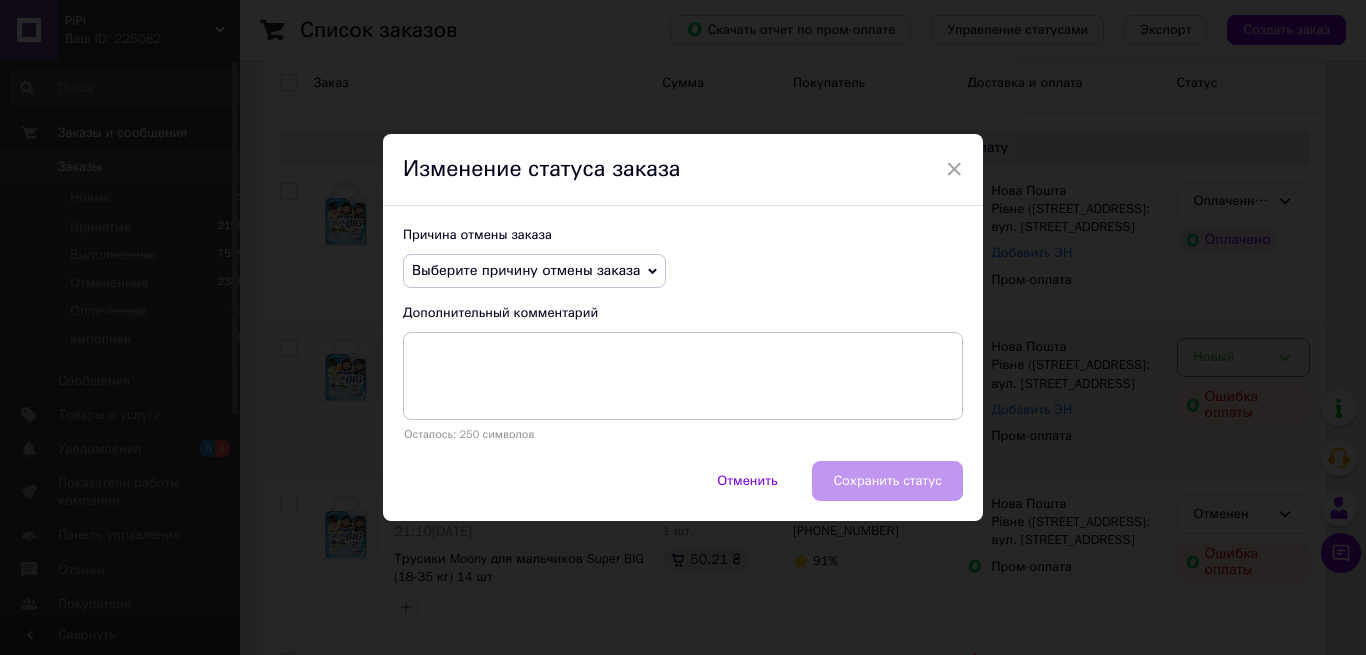 click 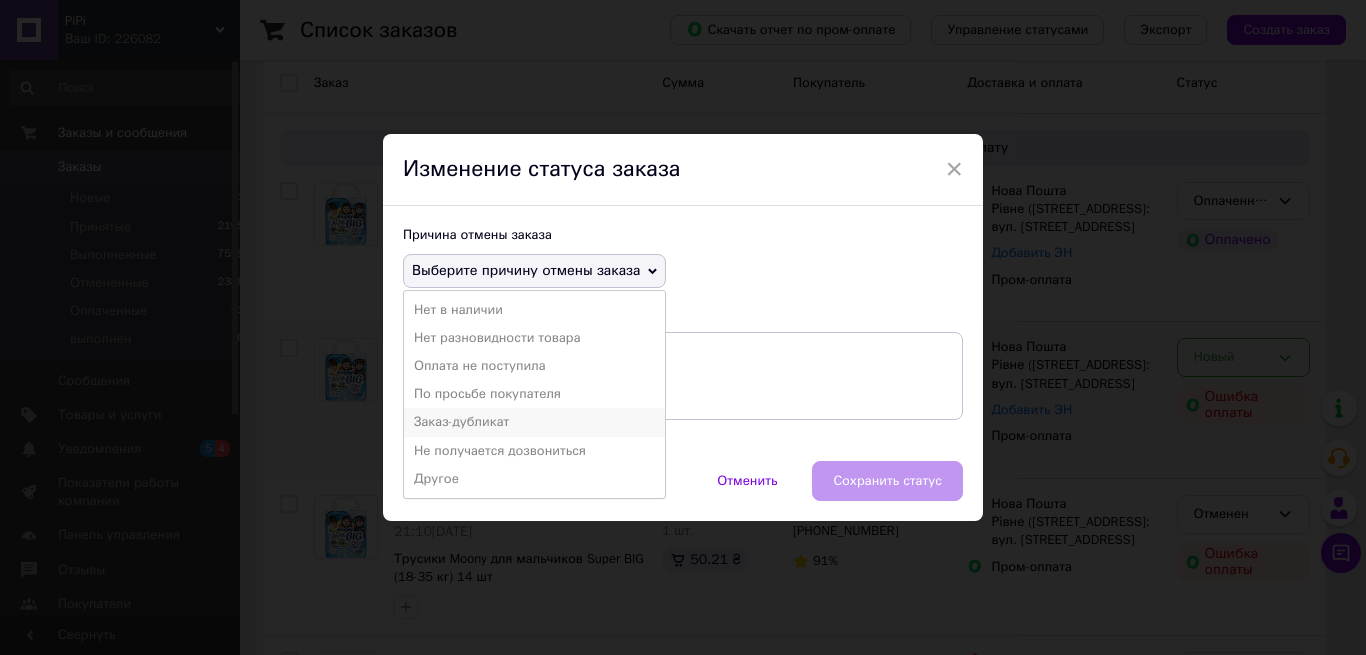 click on "Заказ-дубликат" at bounding box center [534, 422] 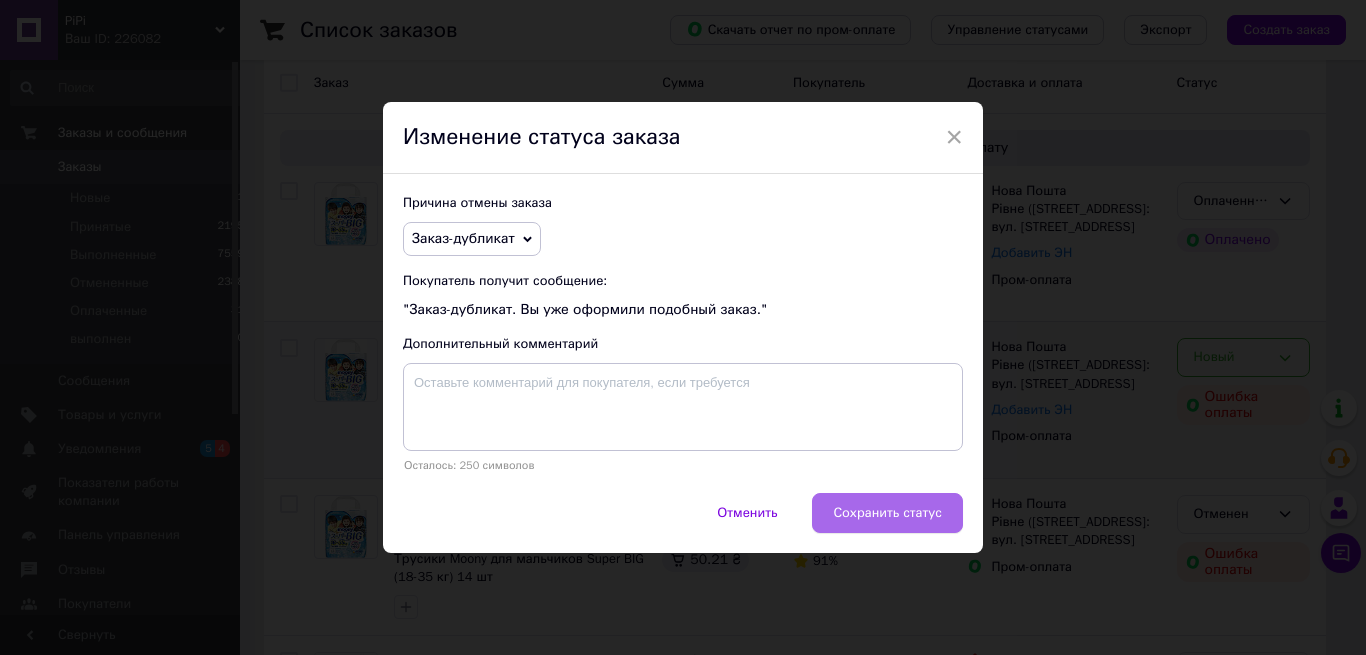click on "Сохранить статус" at bounding box center [887, 513] 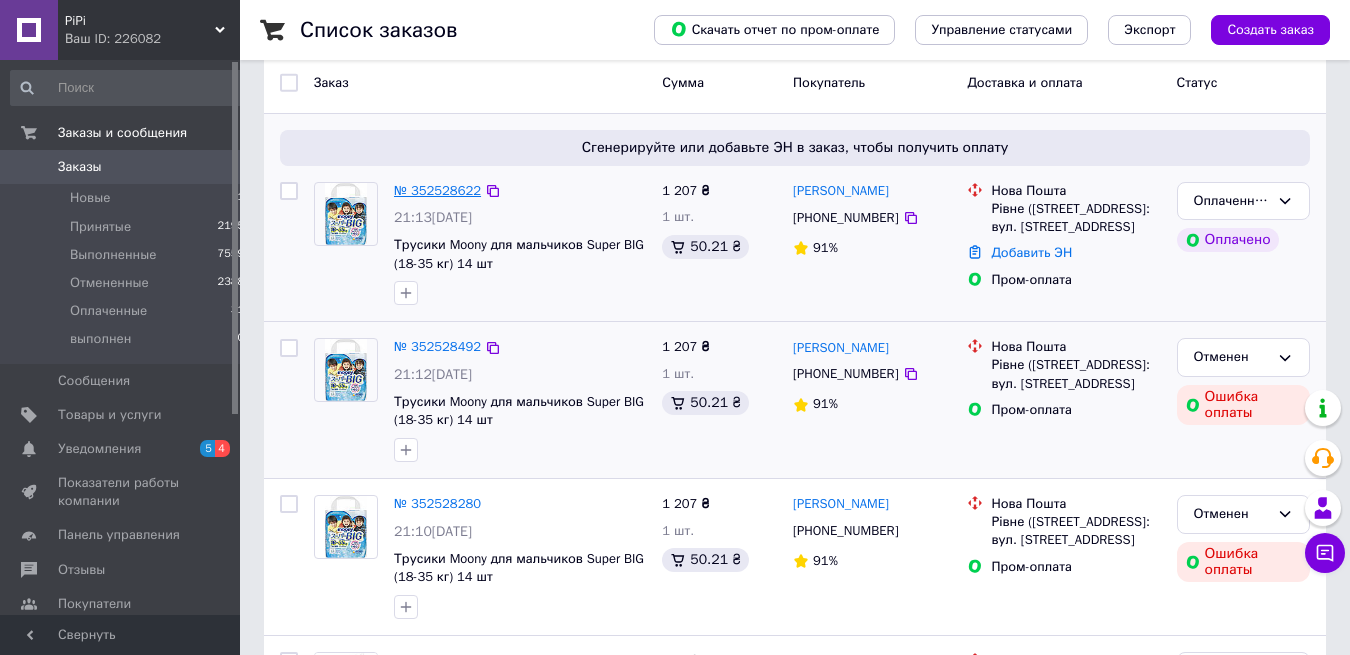 click on "№ 352528622" at bounding box center (437, 190) 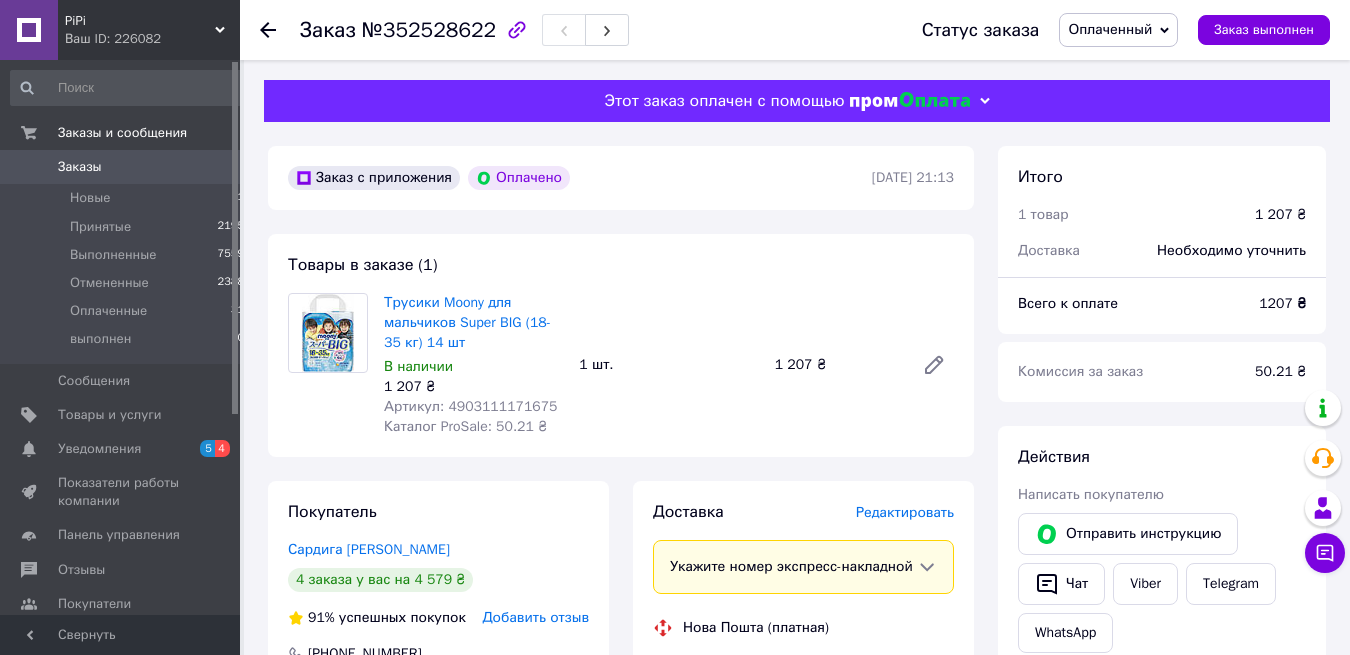 scroll, scrollTop: 408, scrollLeft: 0, axis: vertical 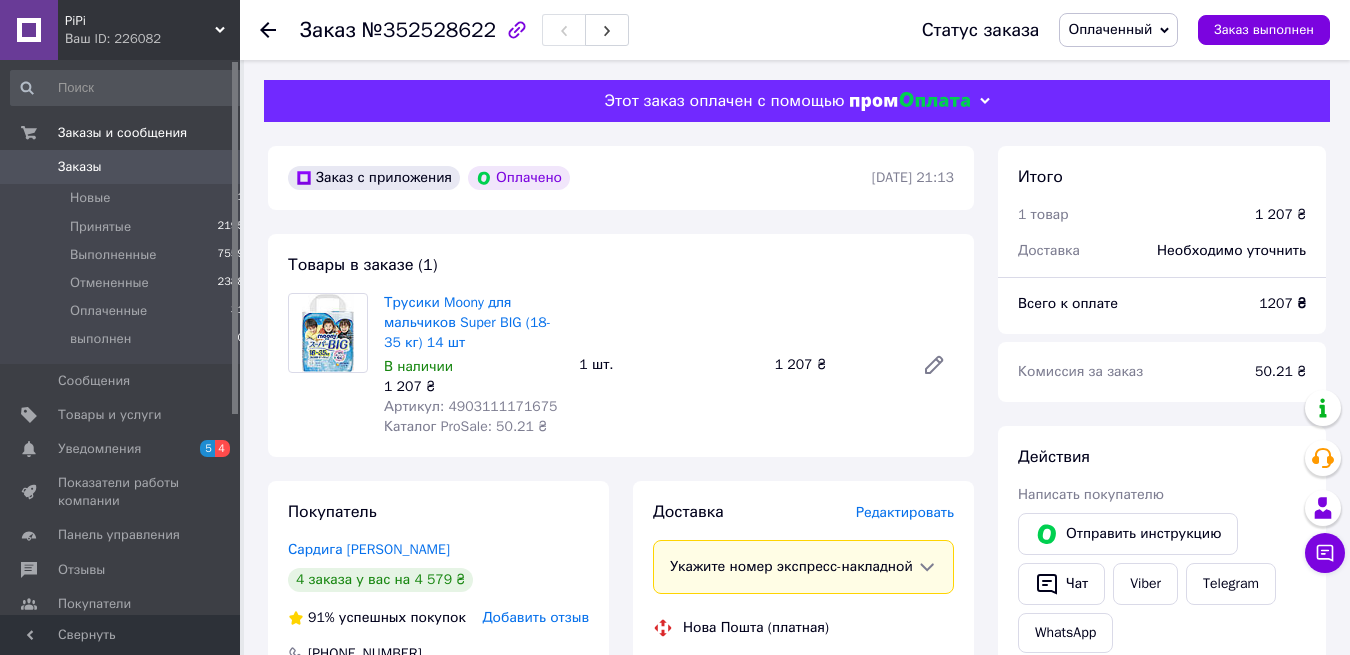 click on "Заказы" at bounding box center (80, 167) 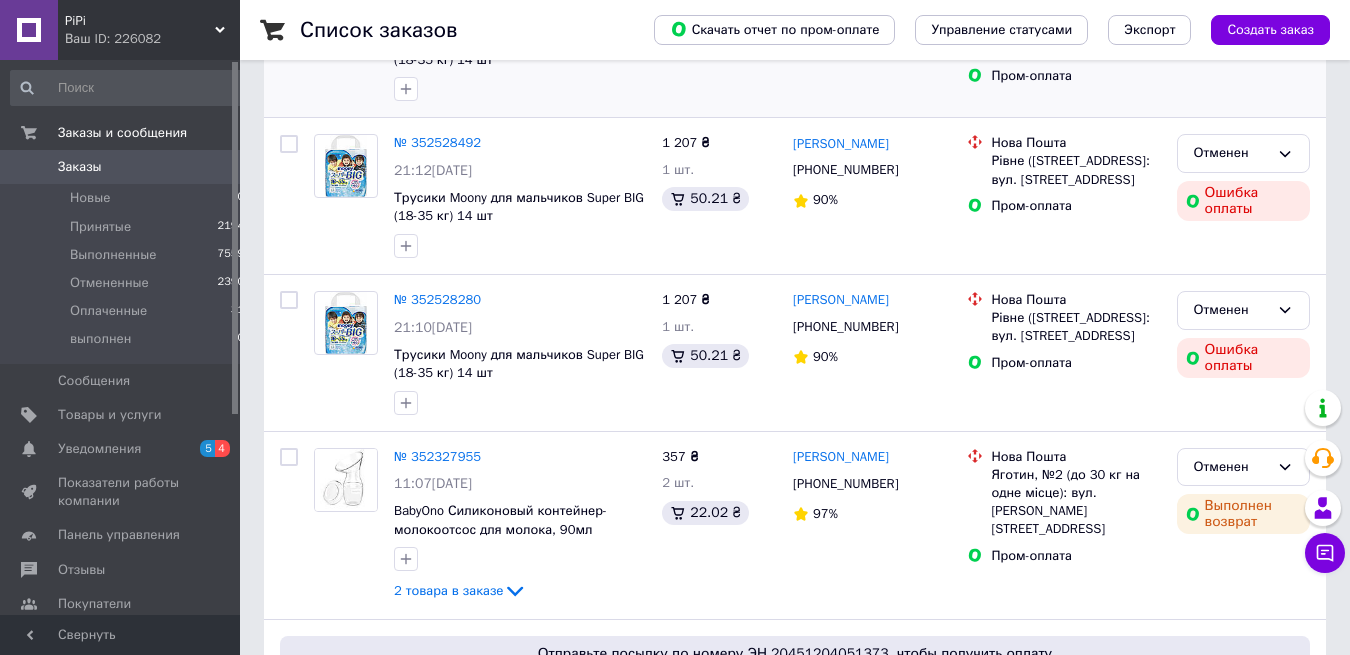 scroll, scrollTop: 0, scrollLeft: 0, axis: both 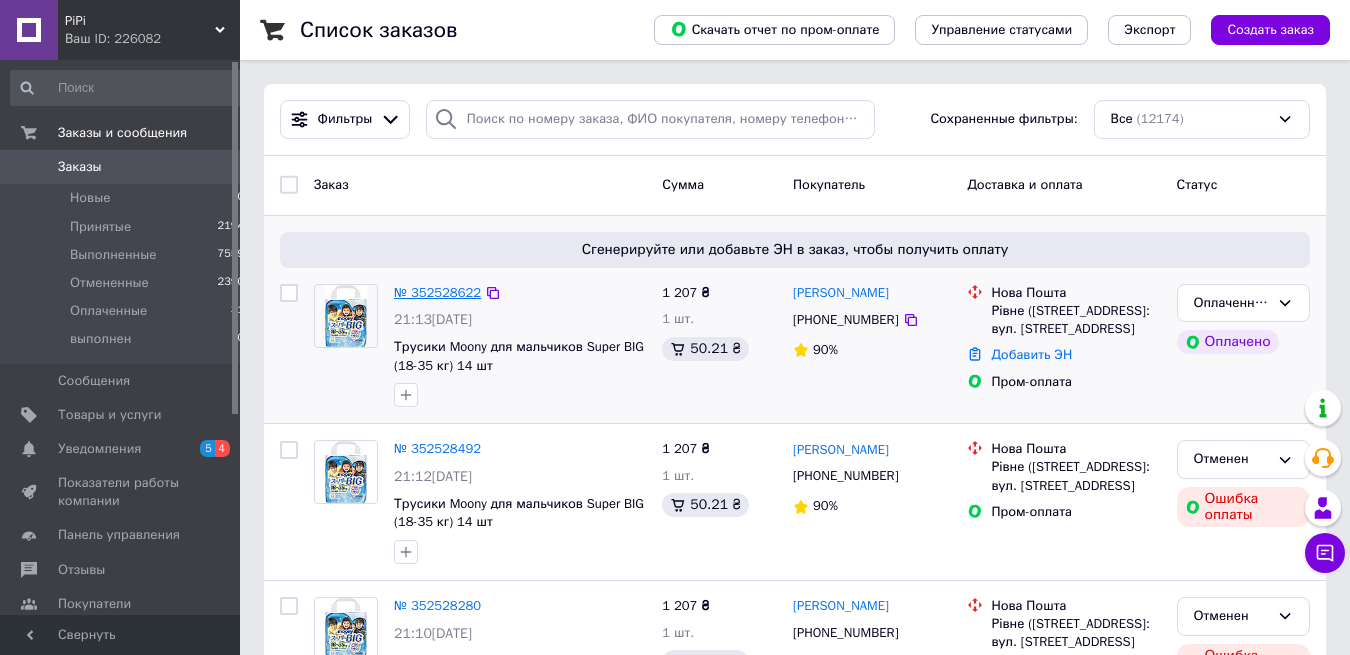 click on "№ 352528622" at bounding box center [437, 292] 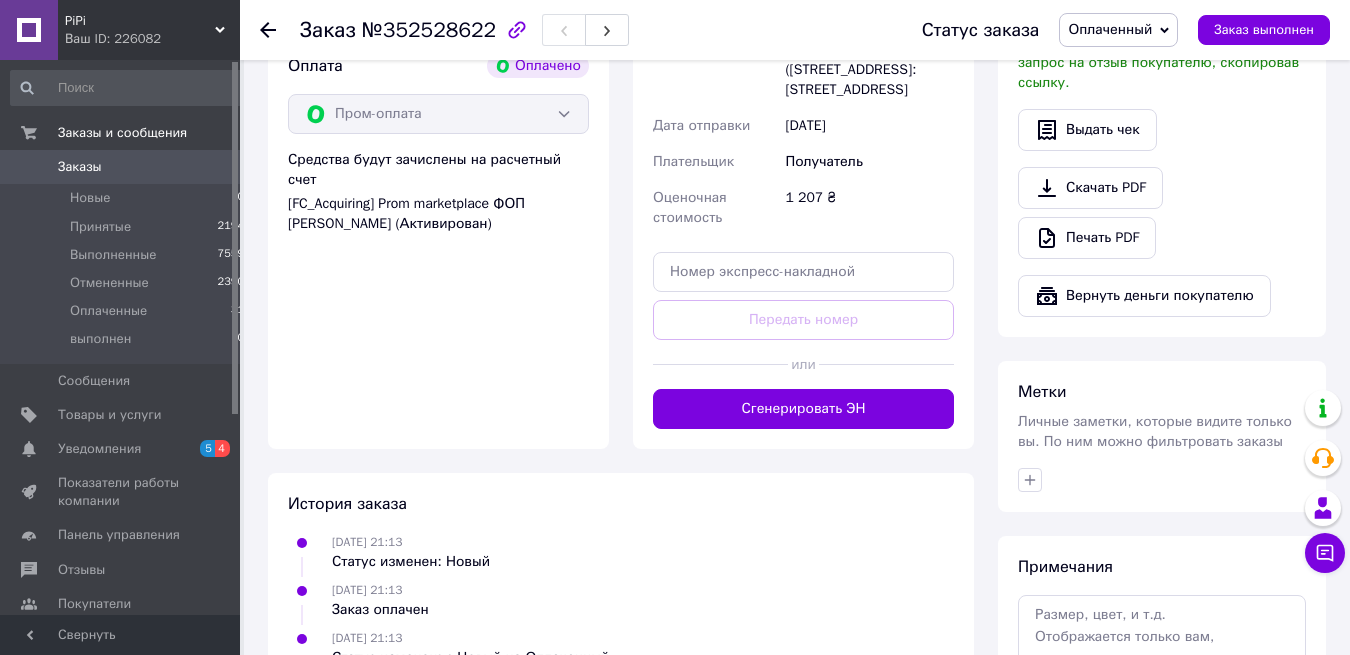 scroll, scrollTop: 884, scrollLeft: 0, axis: vertical 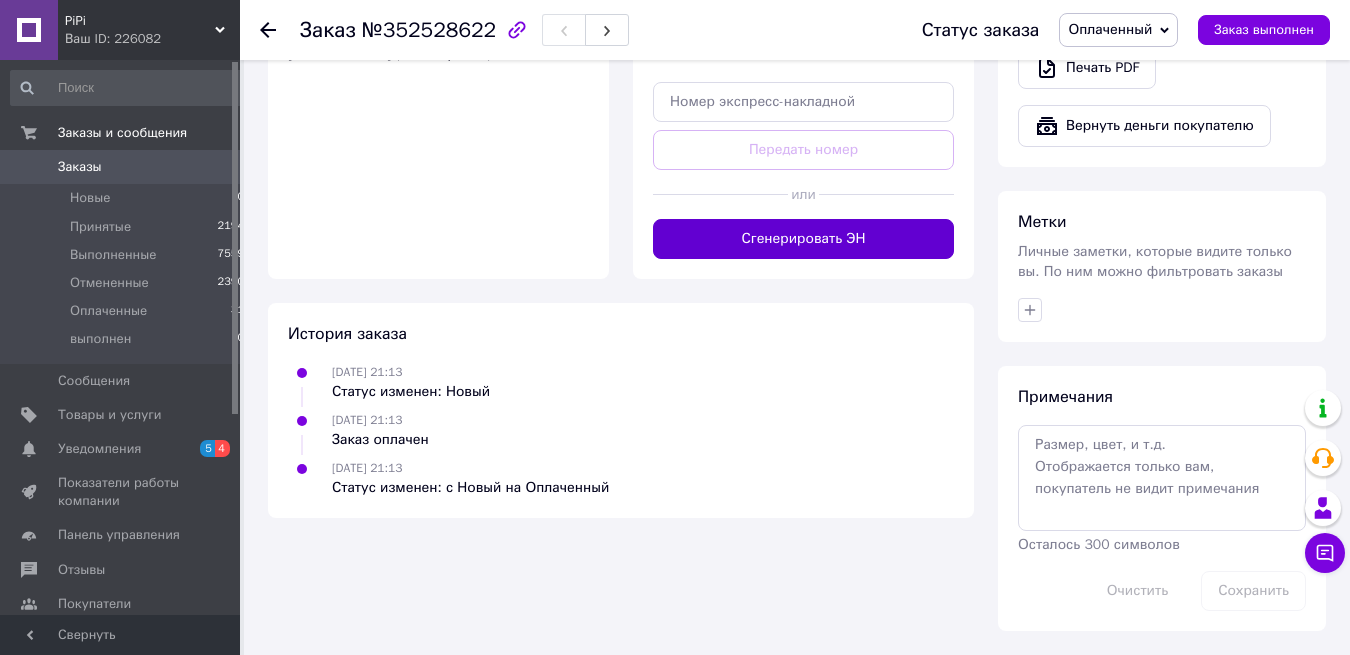 click on "Сгенерировать ЭН" at bounding box center [803, 239] 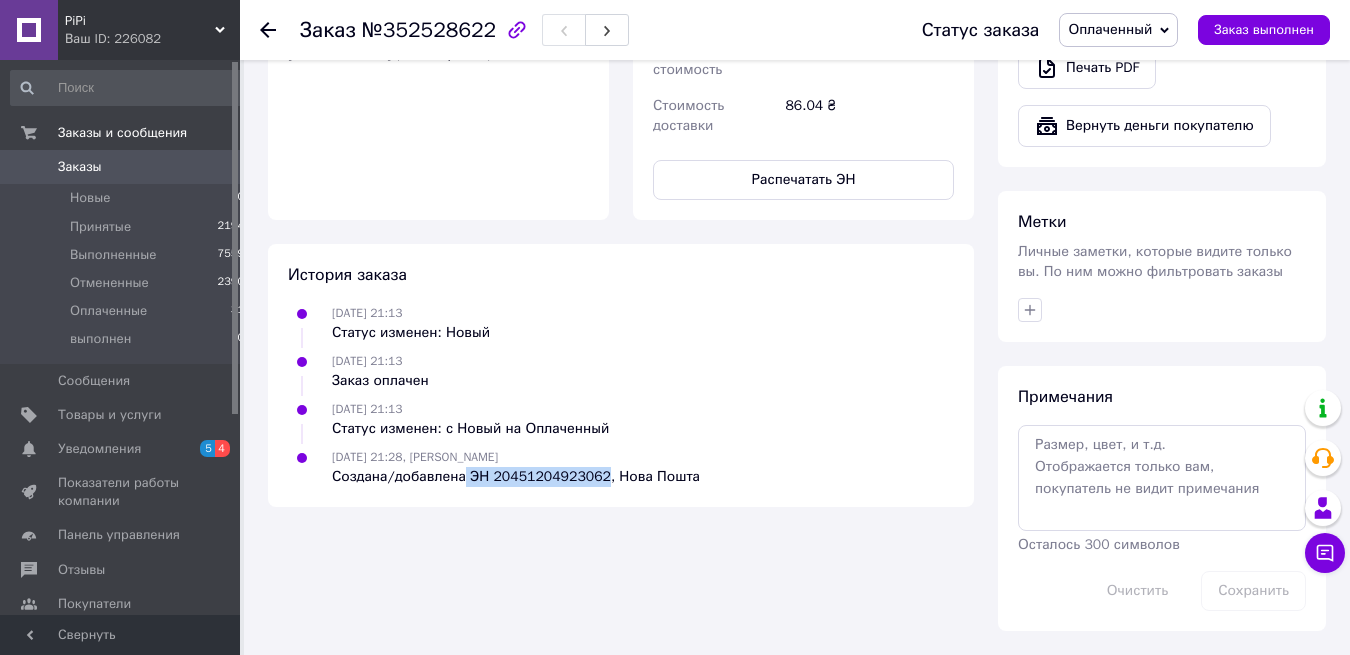drag, startPoint x: 579, startPoint y: 453, endPoint x: 456, endPoint y: 453, distance: 123 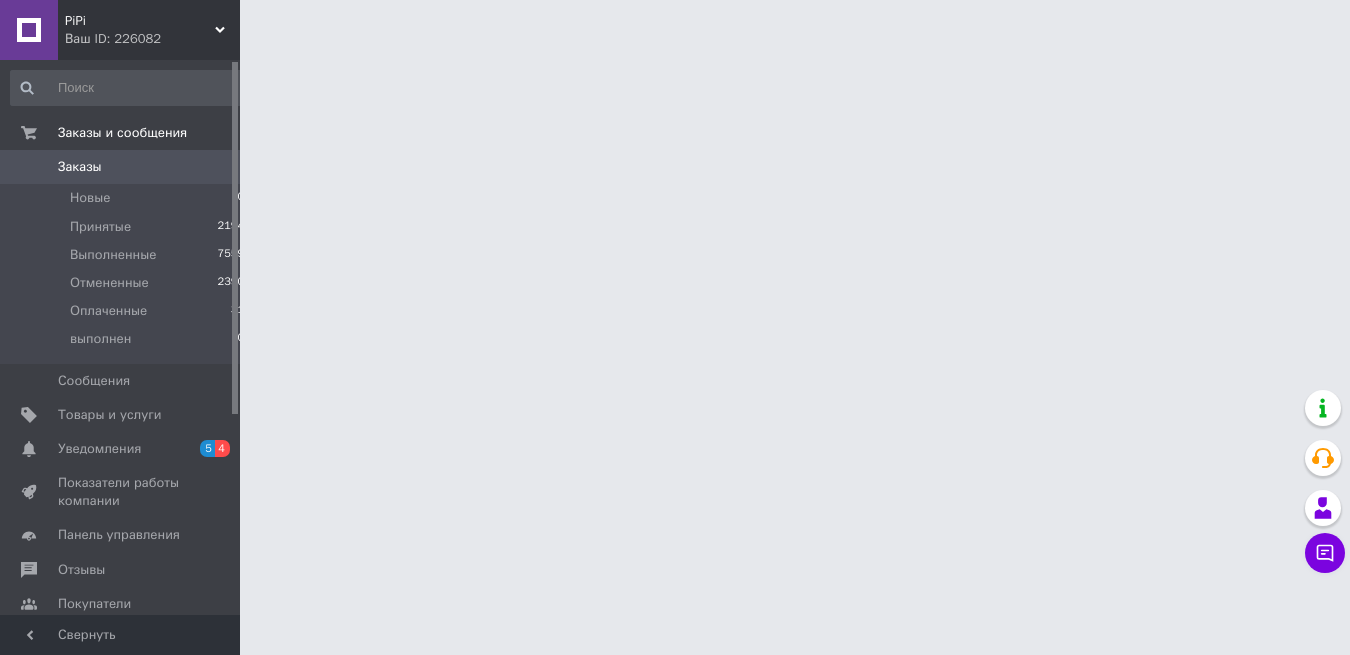 scroll, scrollTop: 0, scrollLeft: 0, axis: both 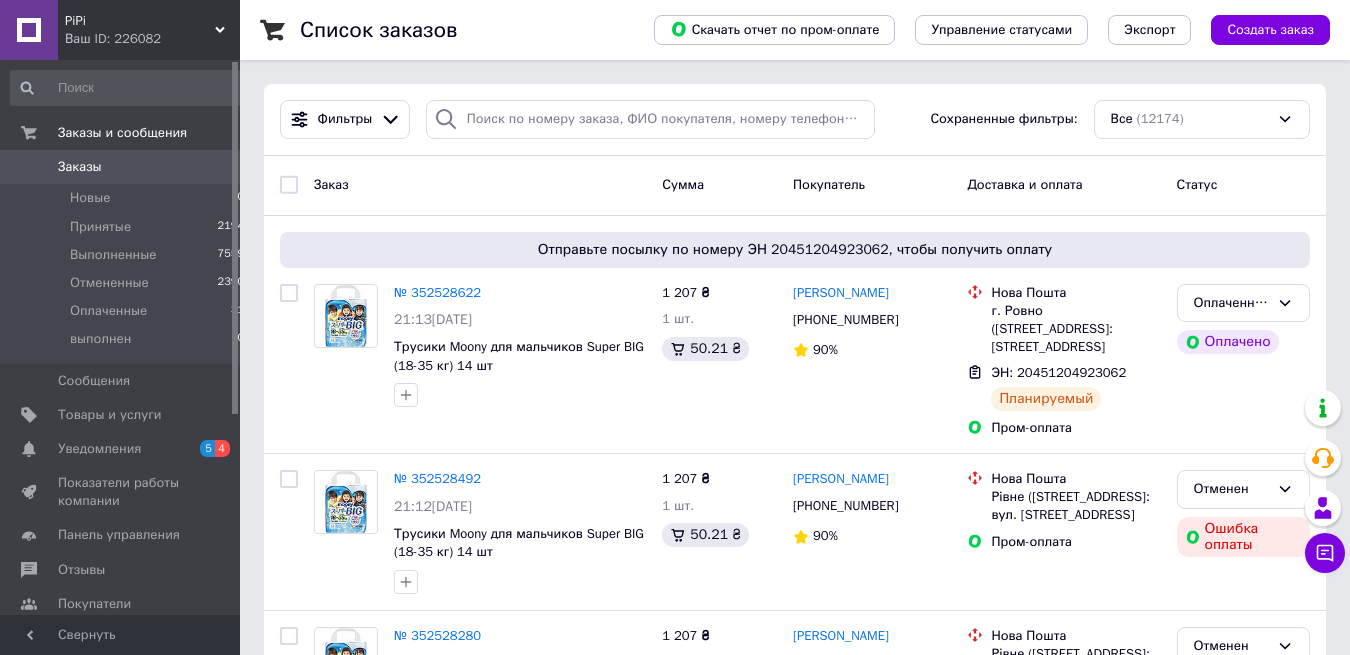 click on "Заказы" at bounding box center [80, 167] 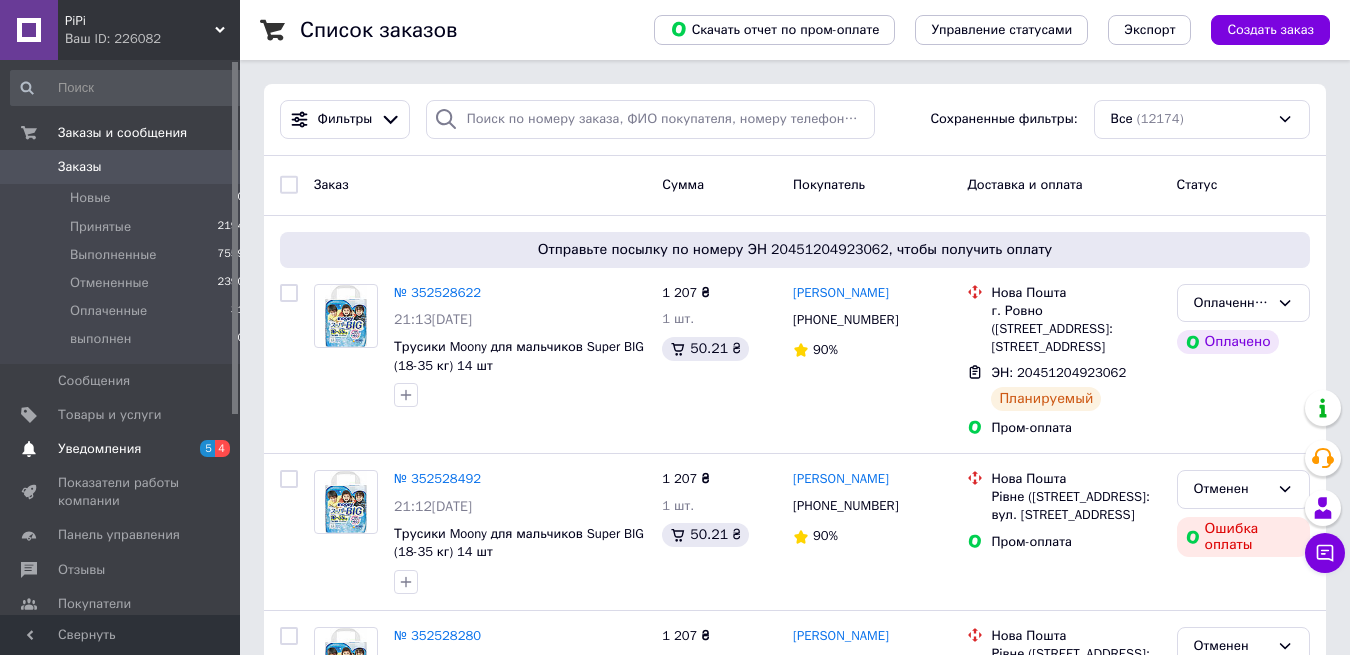 scroll, scrollTop: 192, scrollLeft: 0, axis: vertical 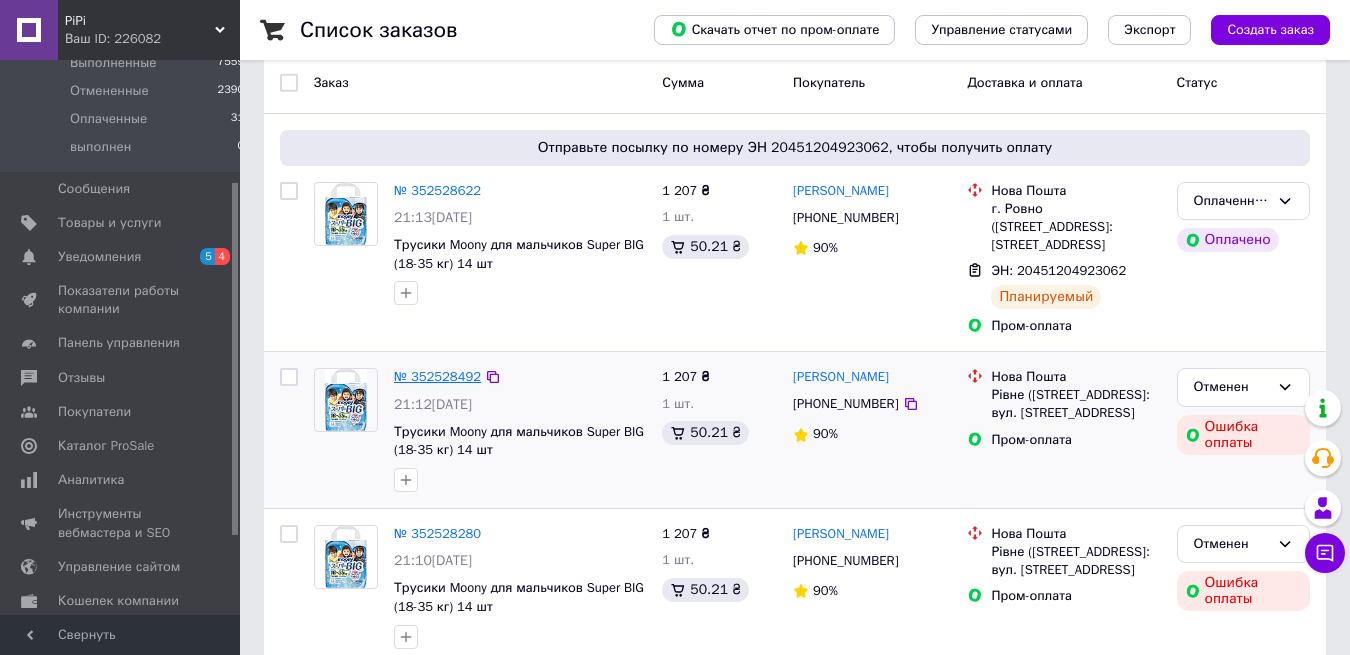 click on "№ 352528492" at bounding box center [437, 376] 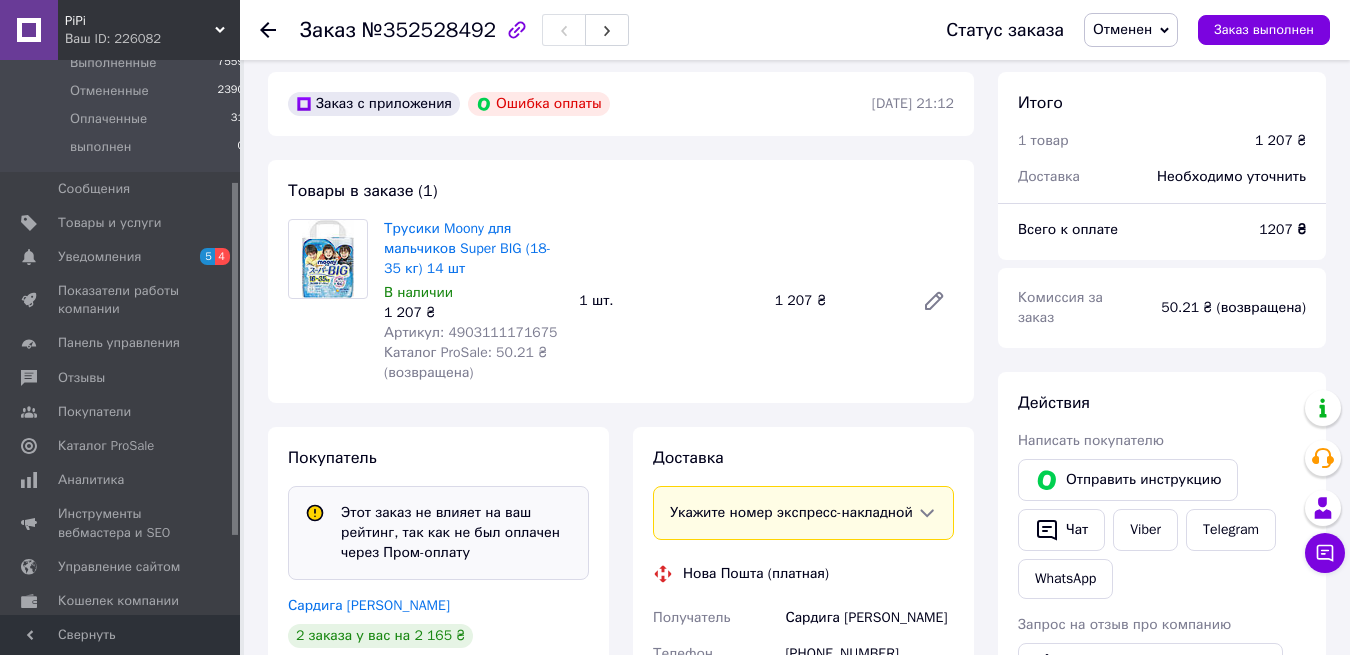 scroll, scrollTop: 0, scrollLeft: 0, axis: both 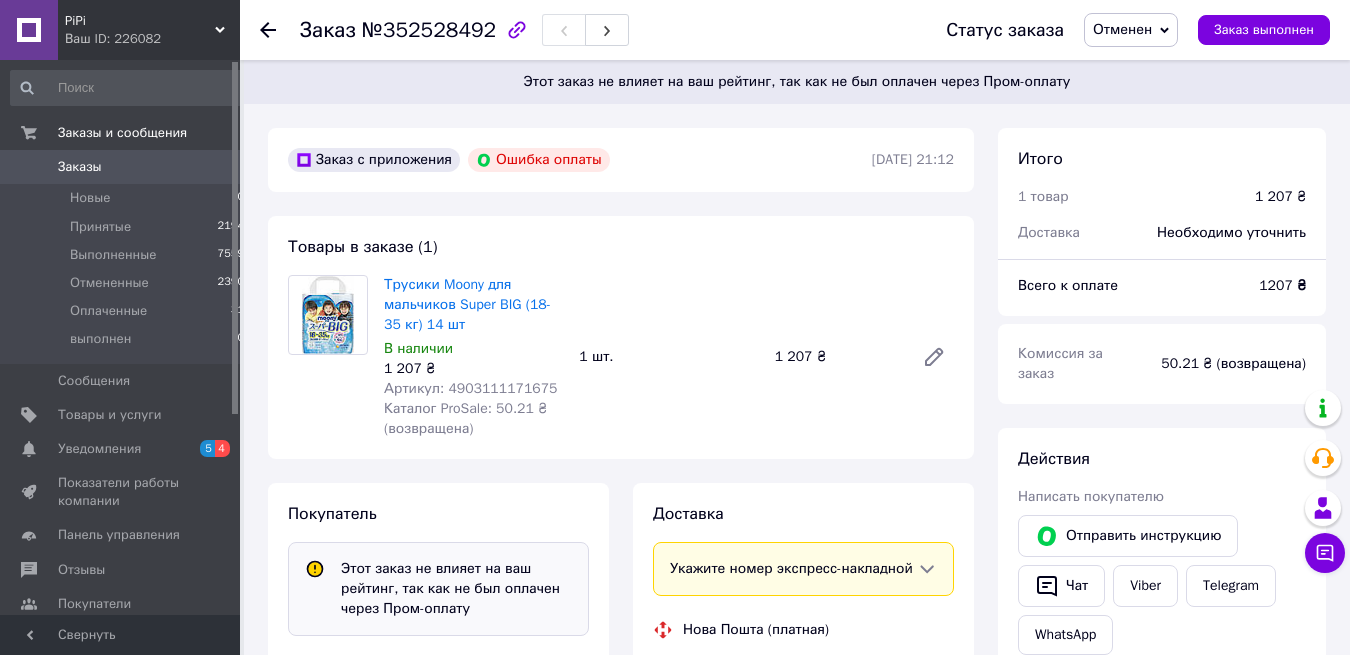 click on "Заказы" at bounding box center [80, 167] 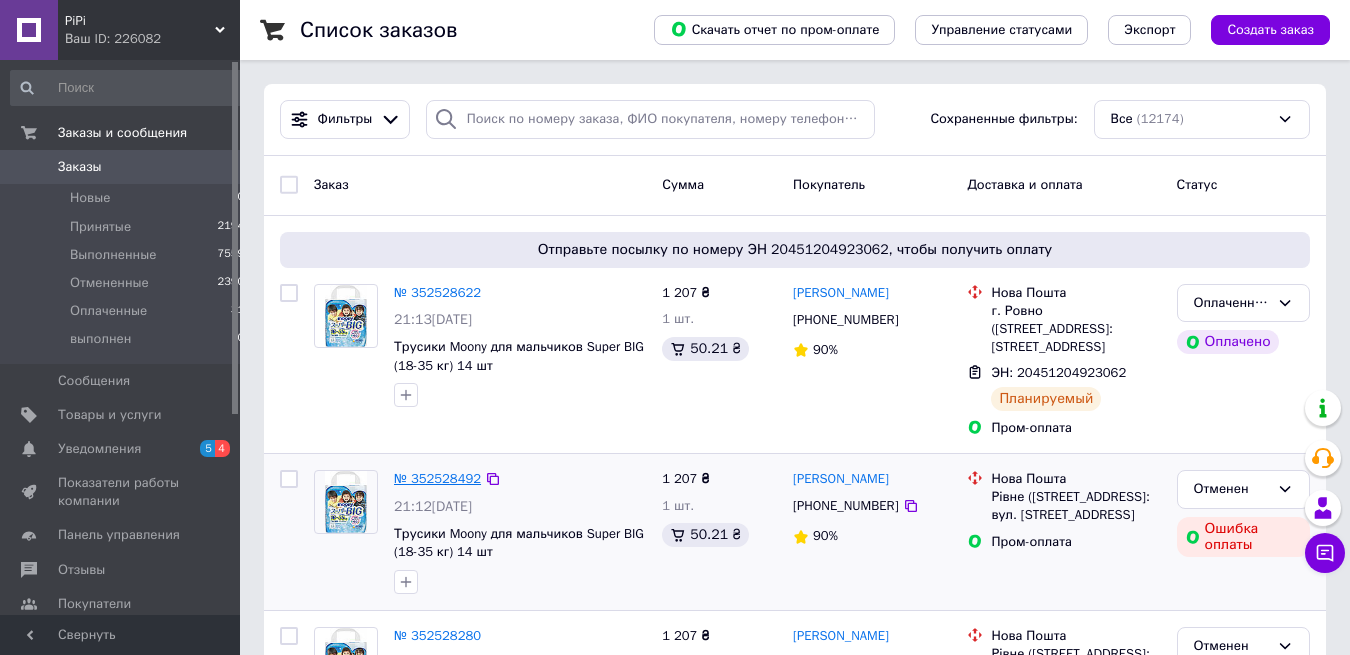 click on "№ 352528492" at bounding box center (437, 478) 